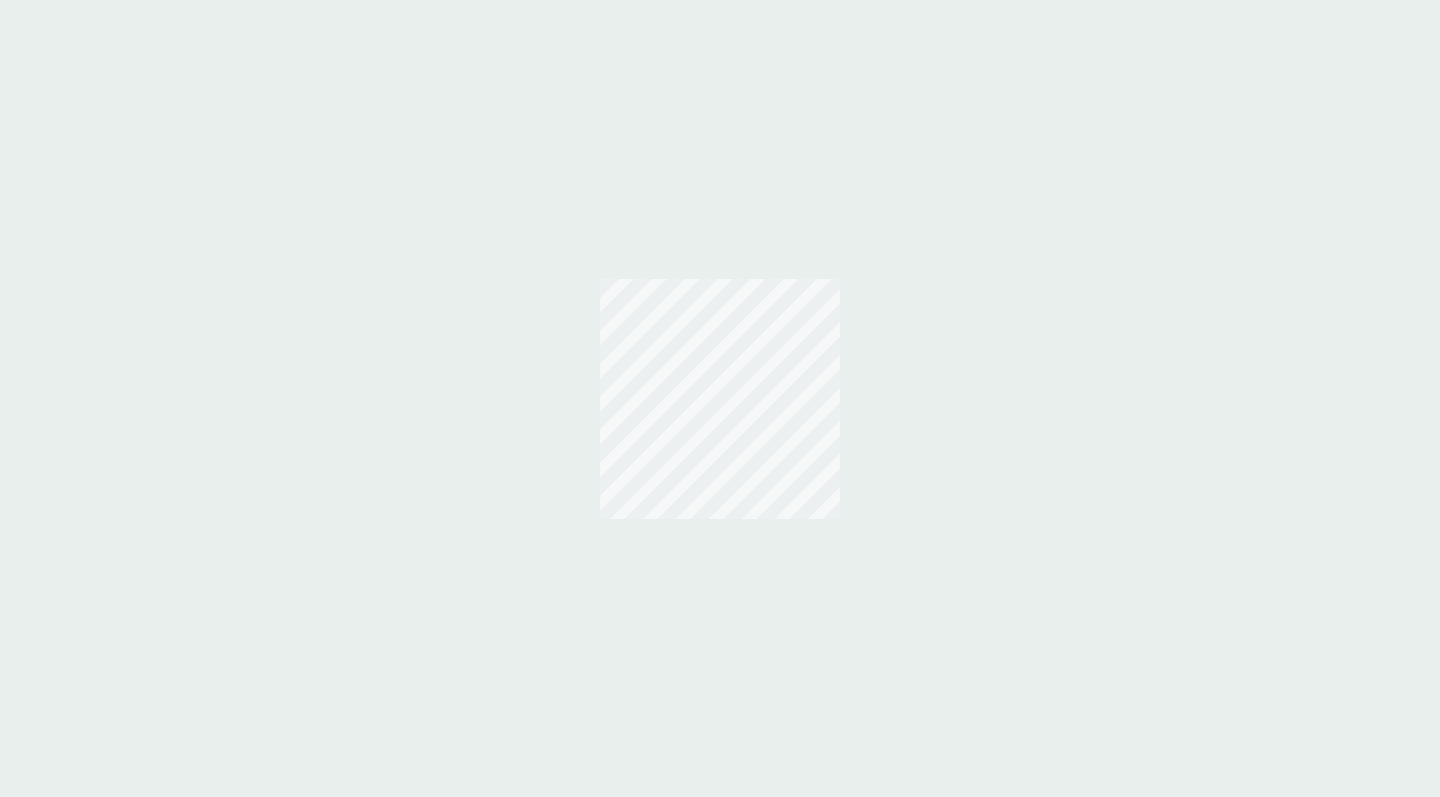 scroll, scrollTop: 0, scrollLeft: 0, axis: both 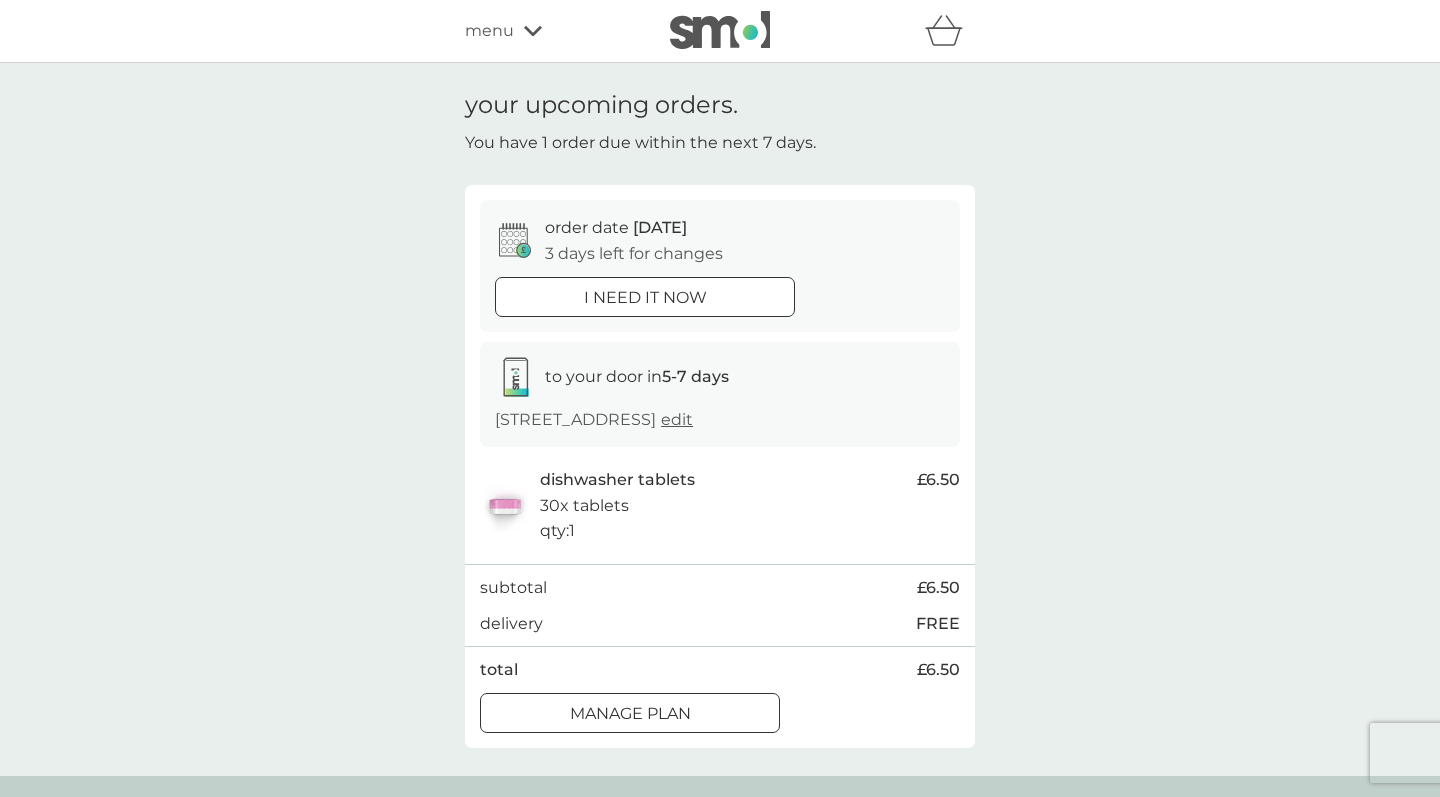 click 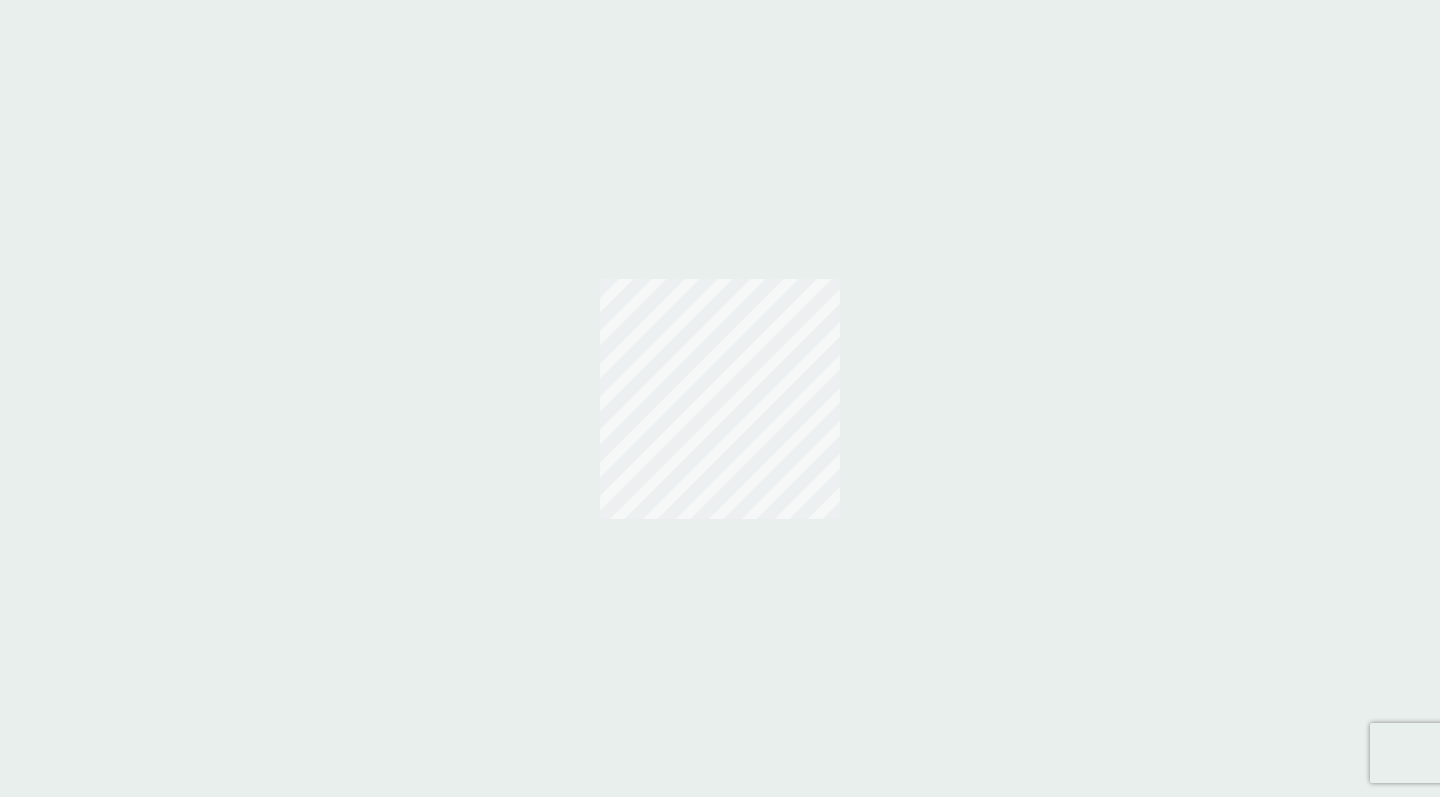 scroll, scrollTop: 0, scrollLeft: 0, axis: both 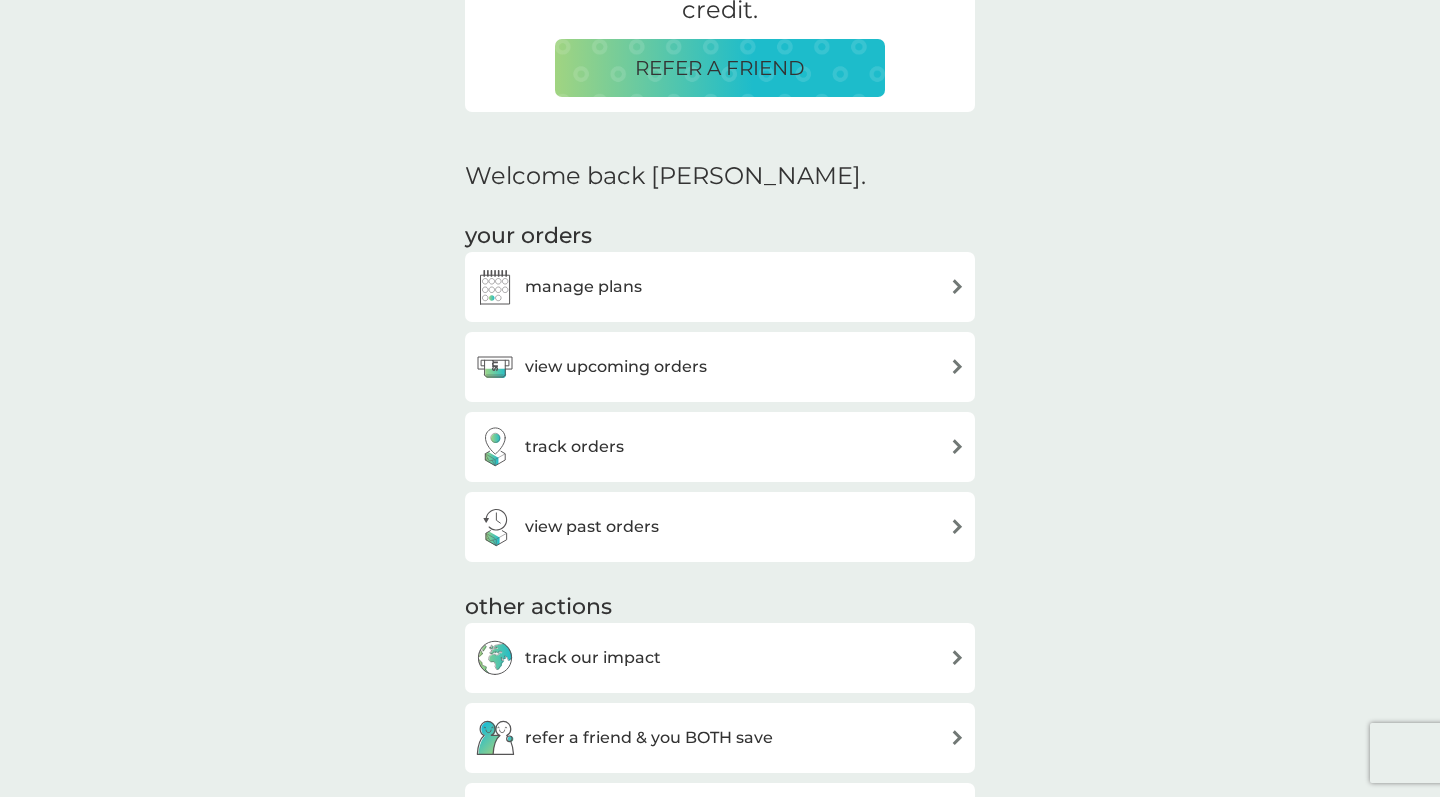 click on "view upcoming orders" at bounding box center [616, 367] 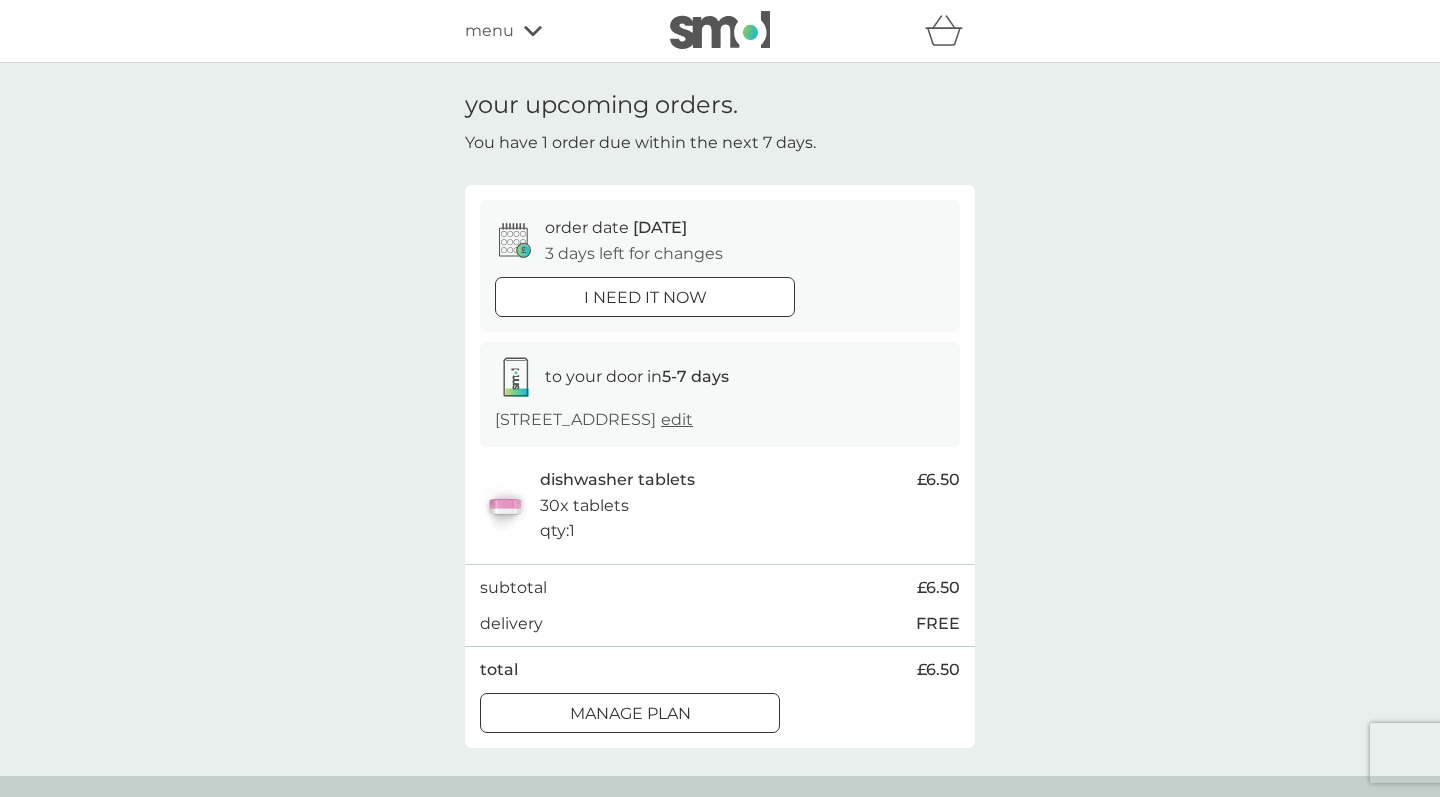 scroll, scrollTop: 0, scrollLeft: 0, axis: both 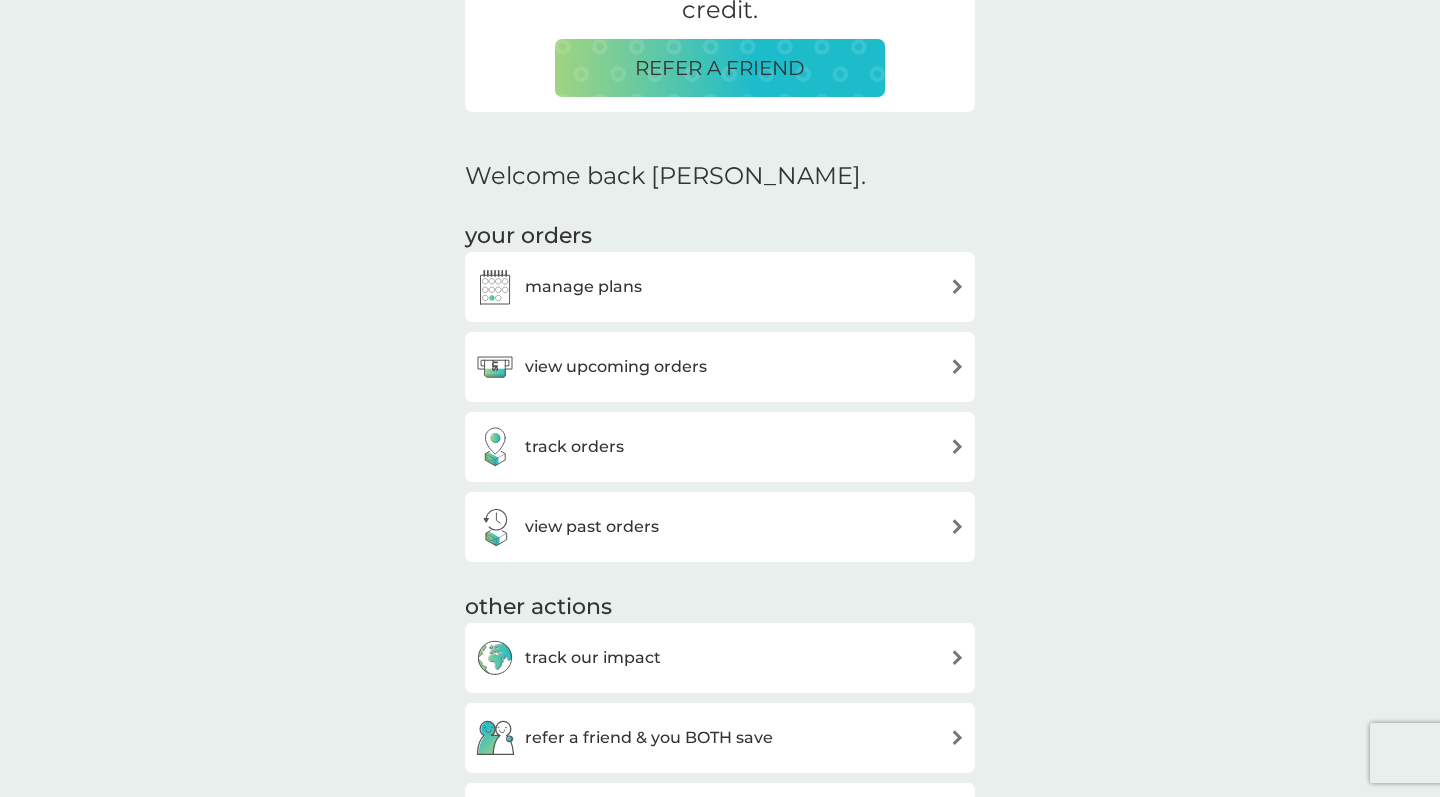 click at bounding box center [957, 286] 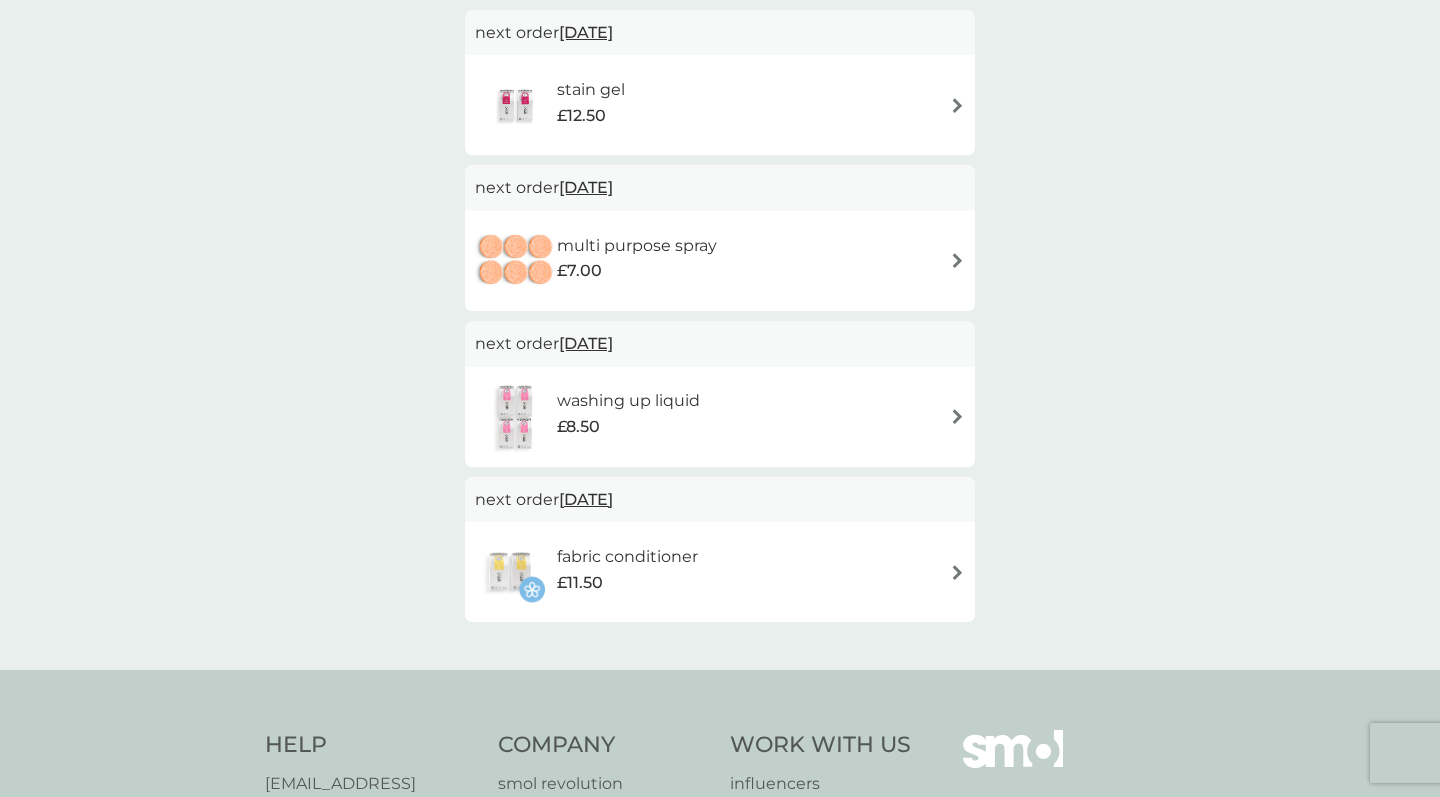 scroll, scrollTop: 517, scrollLeft: 0, axis: vertical 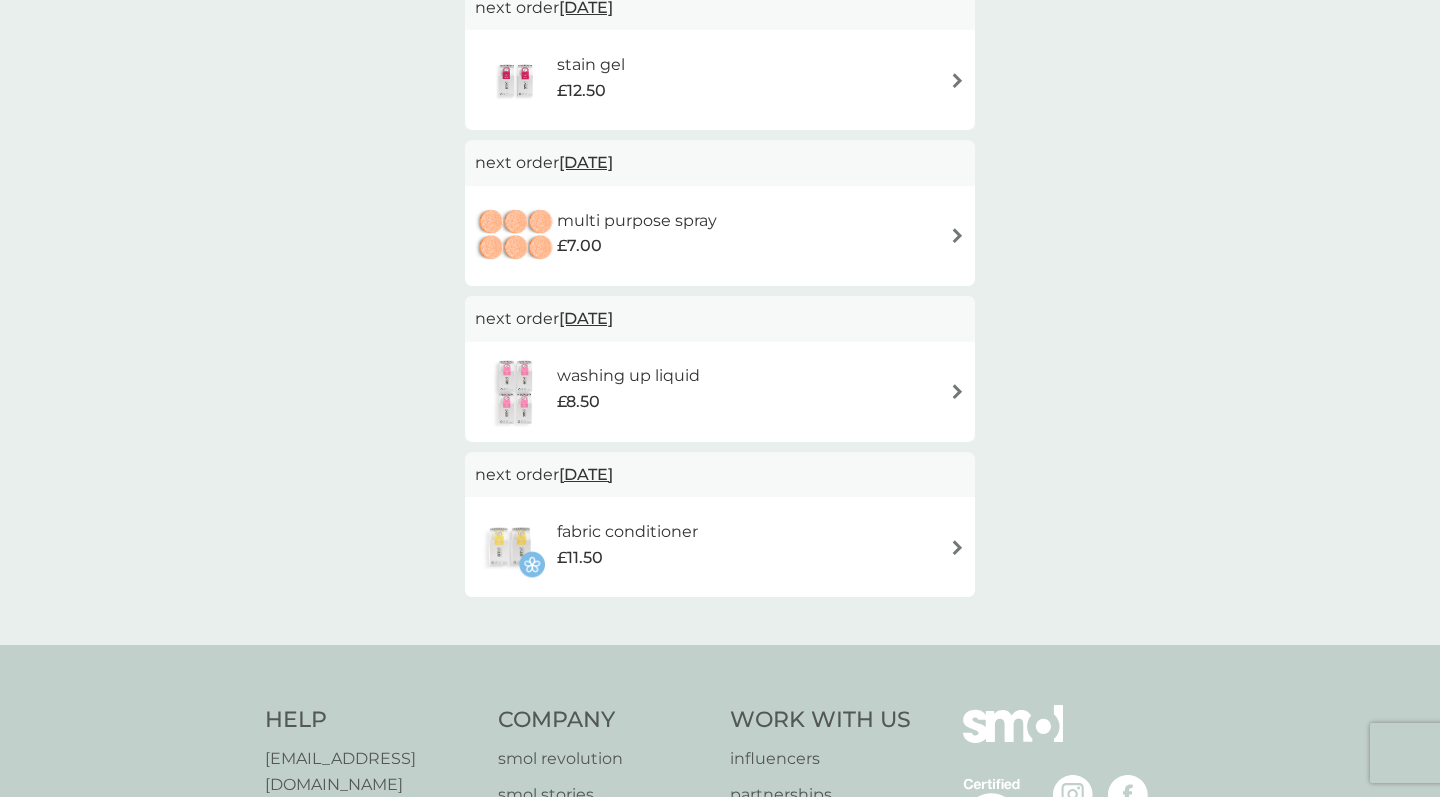 click on "[DATE]" at bounding box center (586, 162) 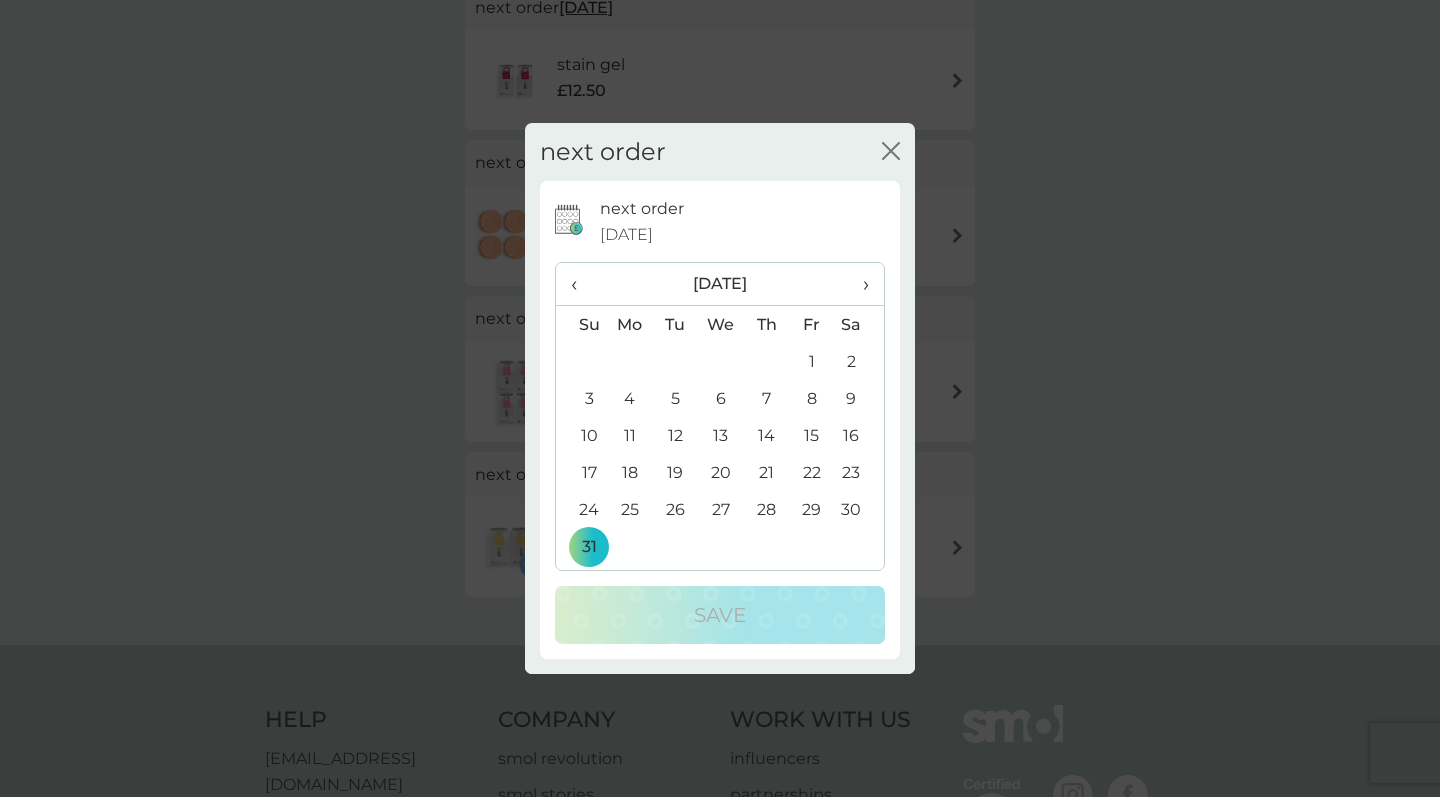 click on "›" at bounding box center [859, 284] 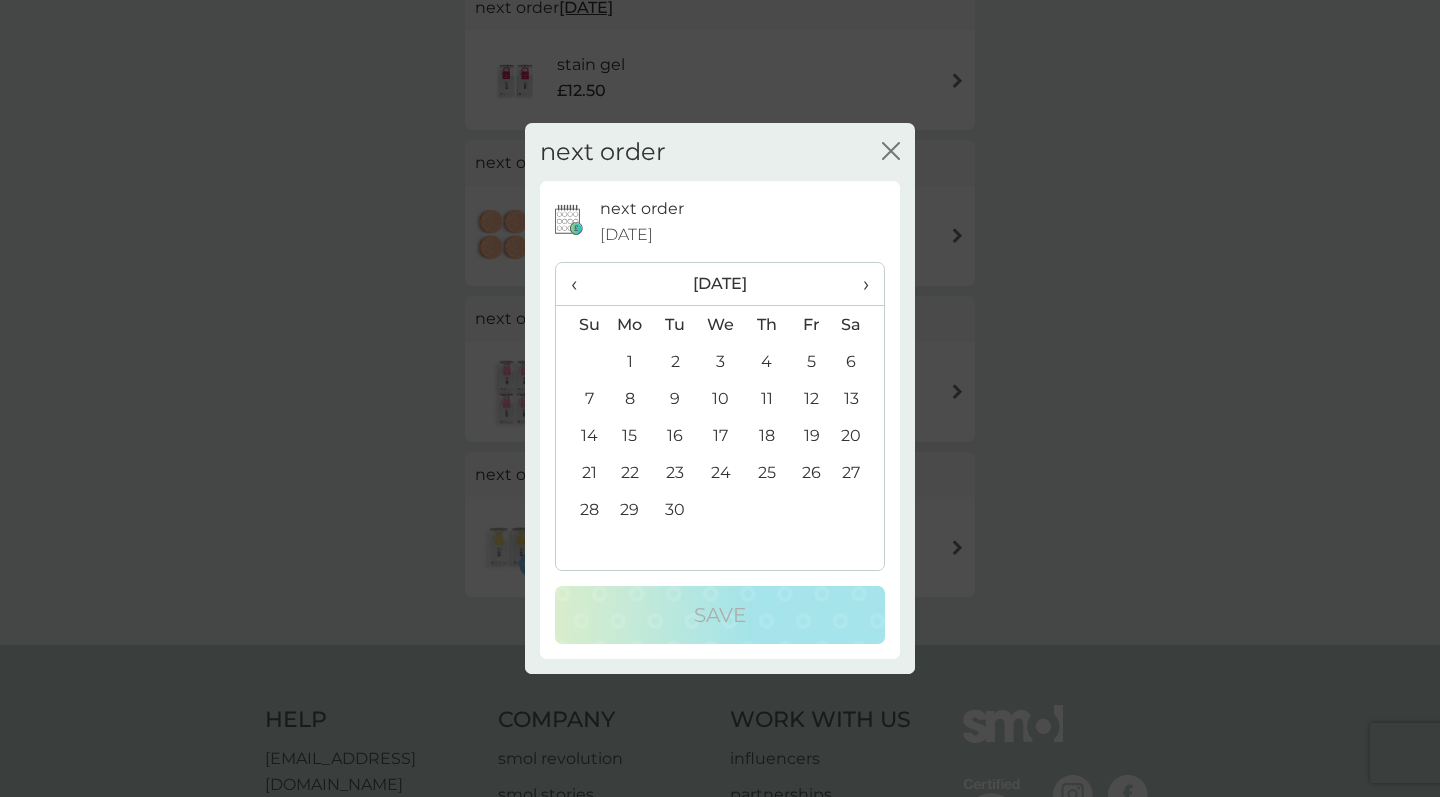 click on "14" at bounding box center [581, 435] 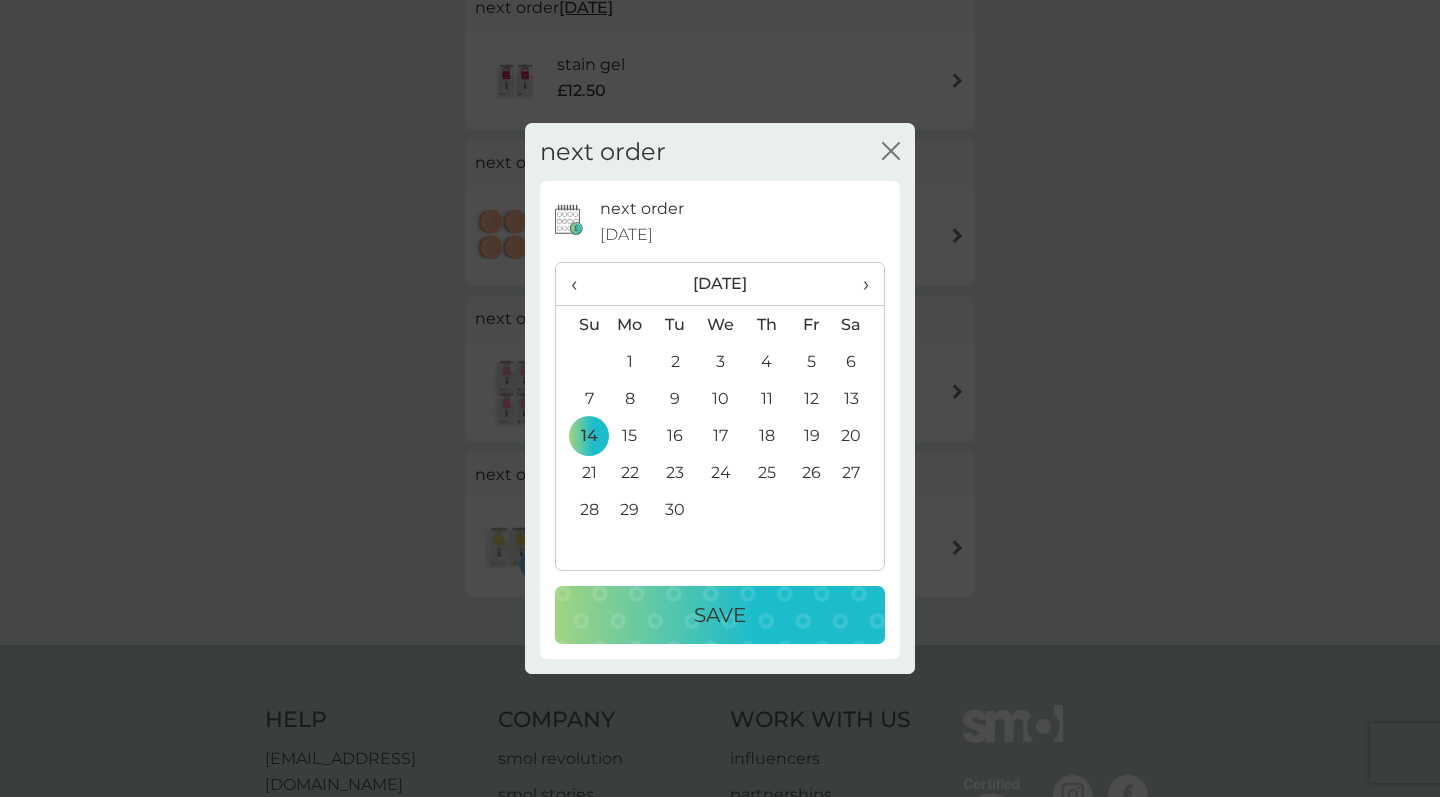 click on "Save" at bounding box center [720, 615] 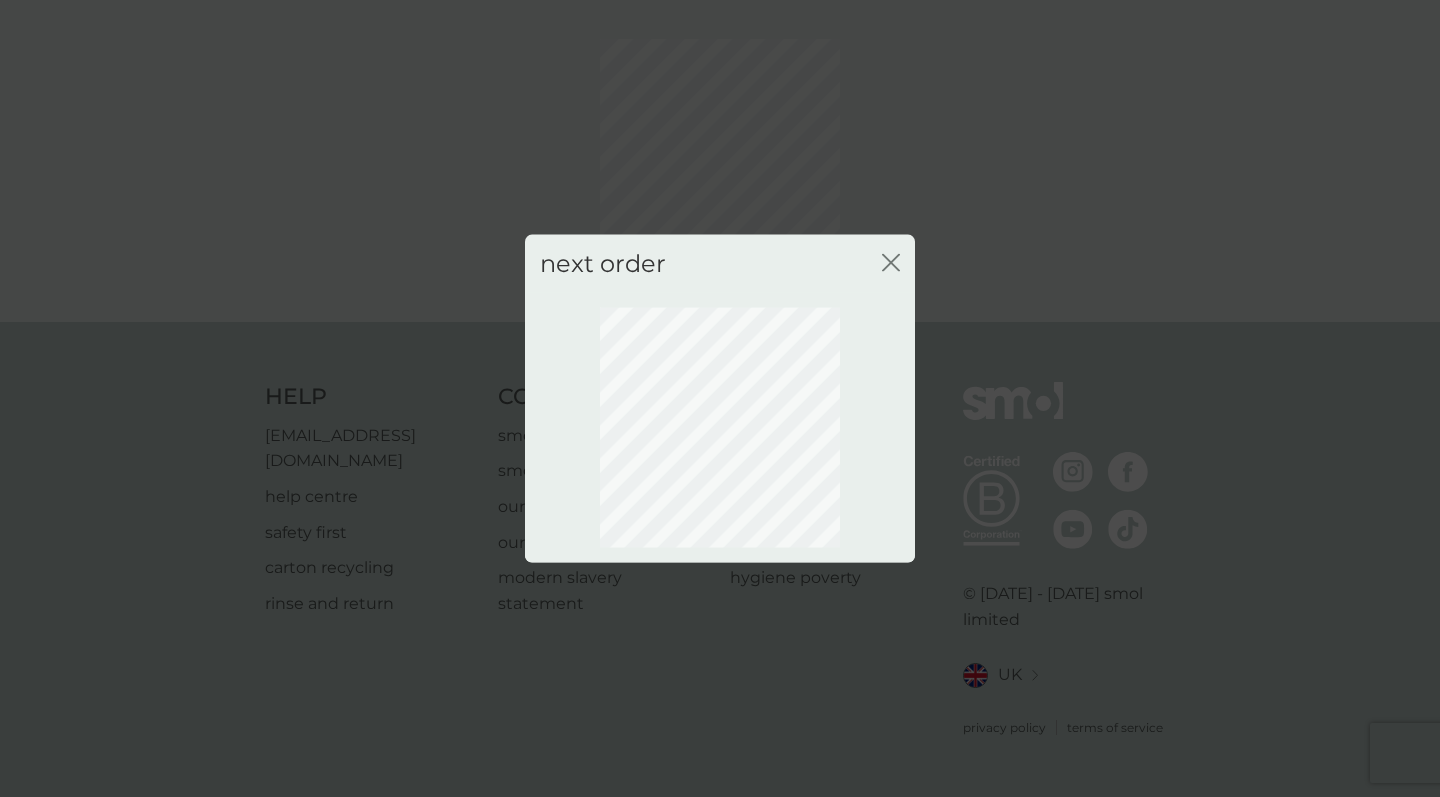 scroll, scrollTop: 40, scrollLeft: 0, axis: vertical 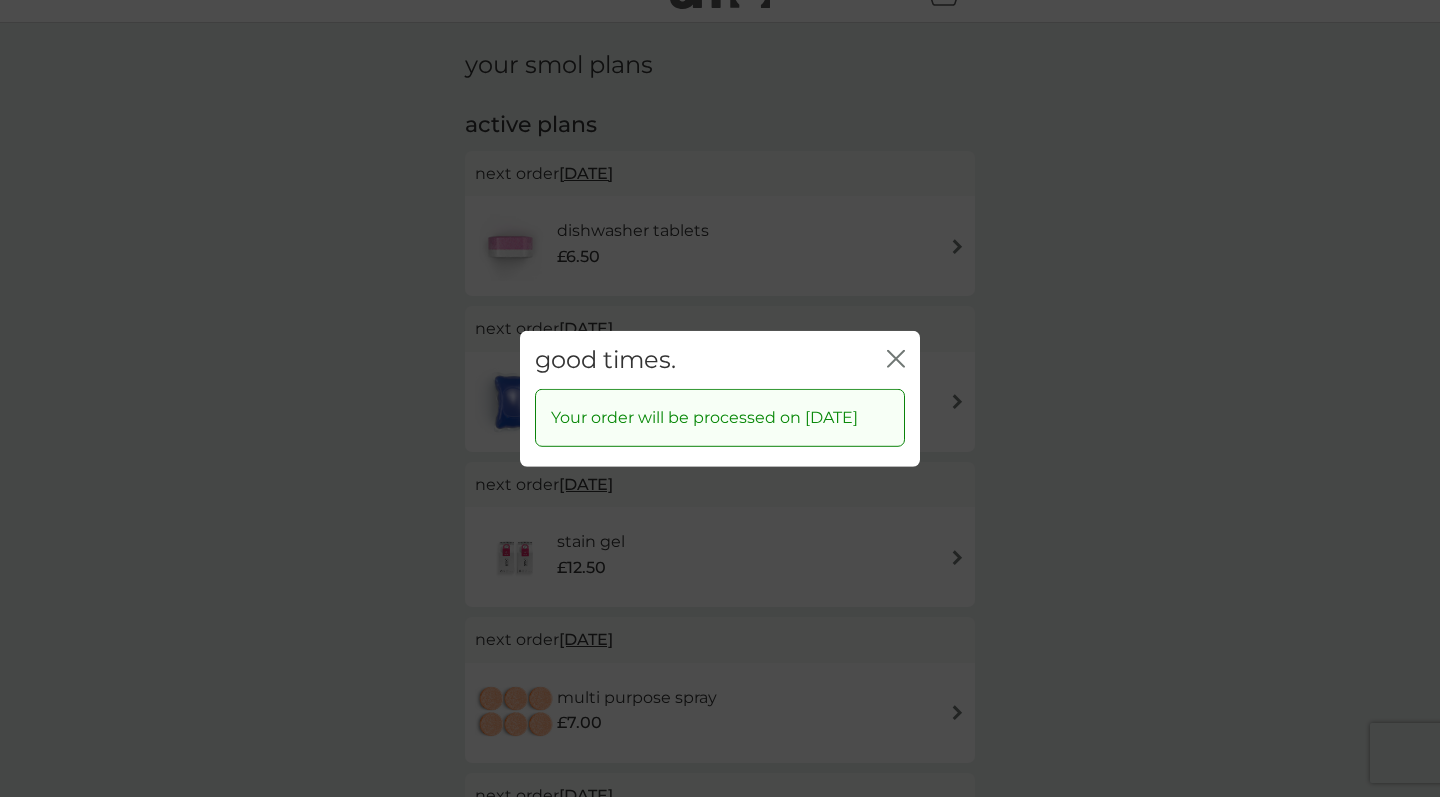 click on "close" 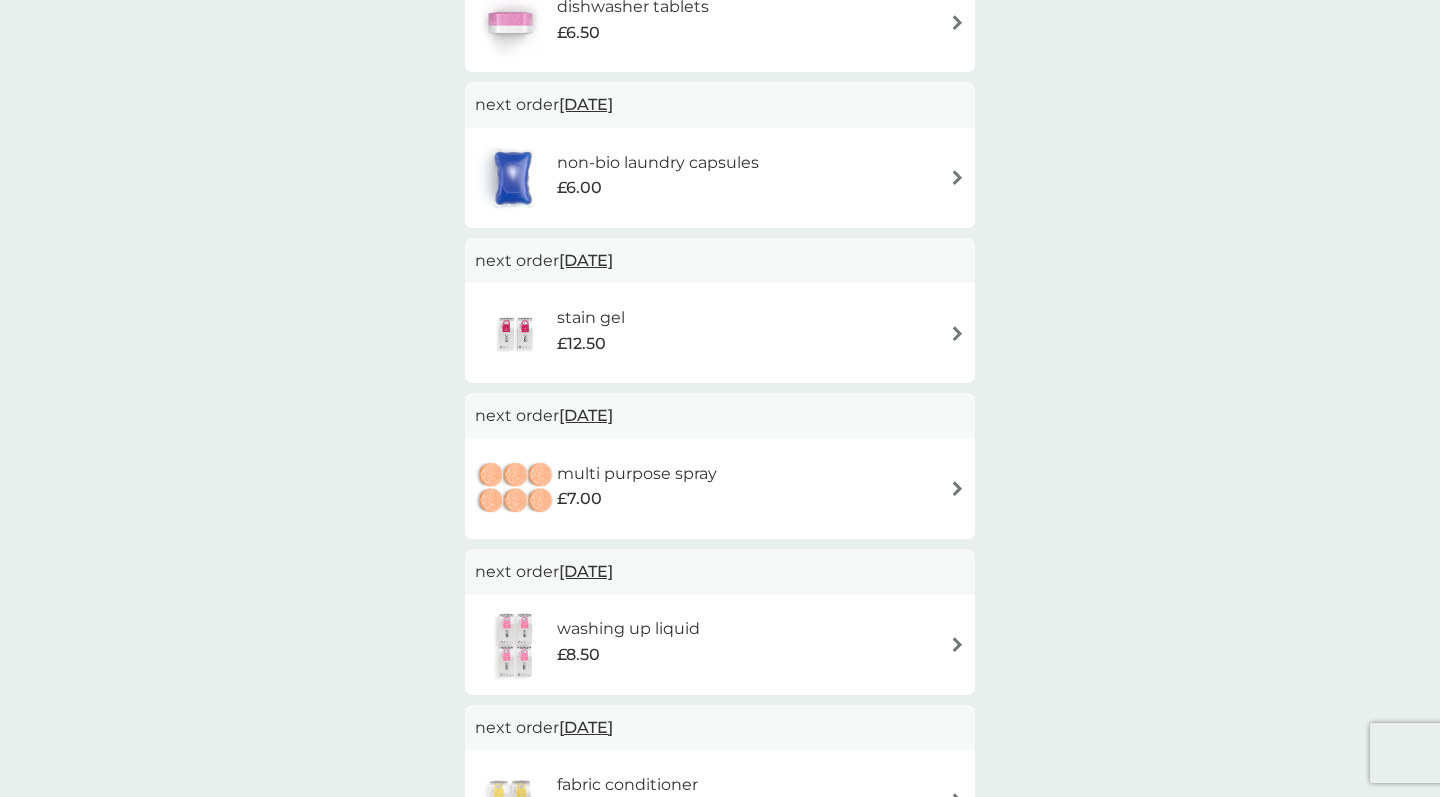 scroll, scrollTop: 269, scrollLeft: 0, axis: vertical 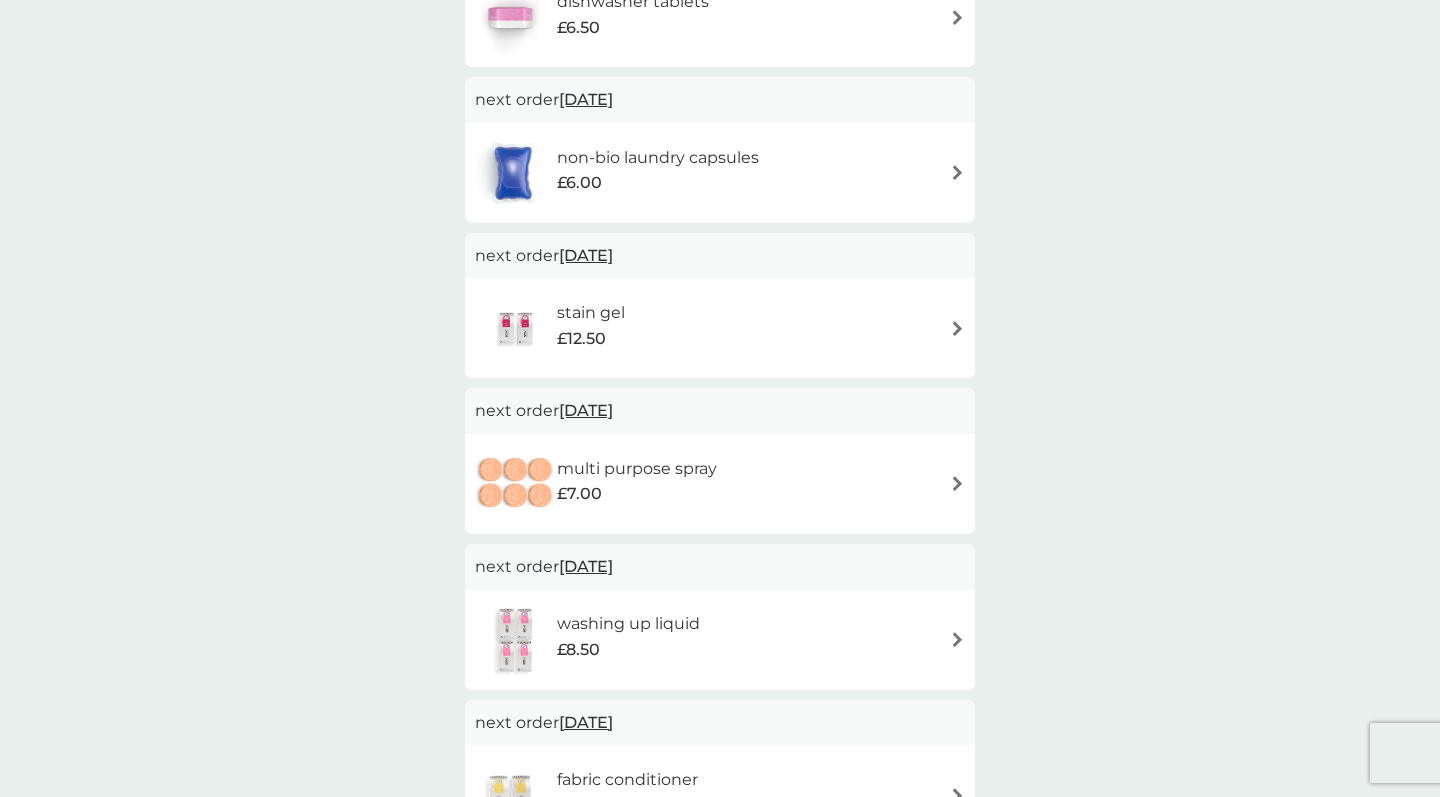 click at bounding box center [957, 328] 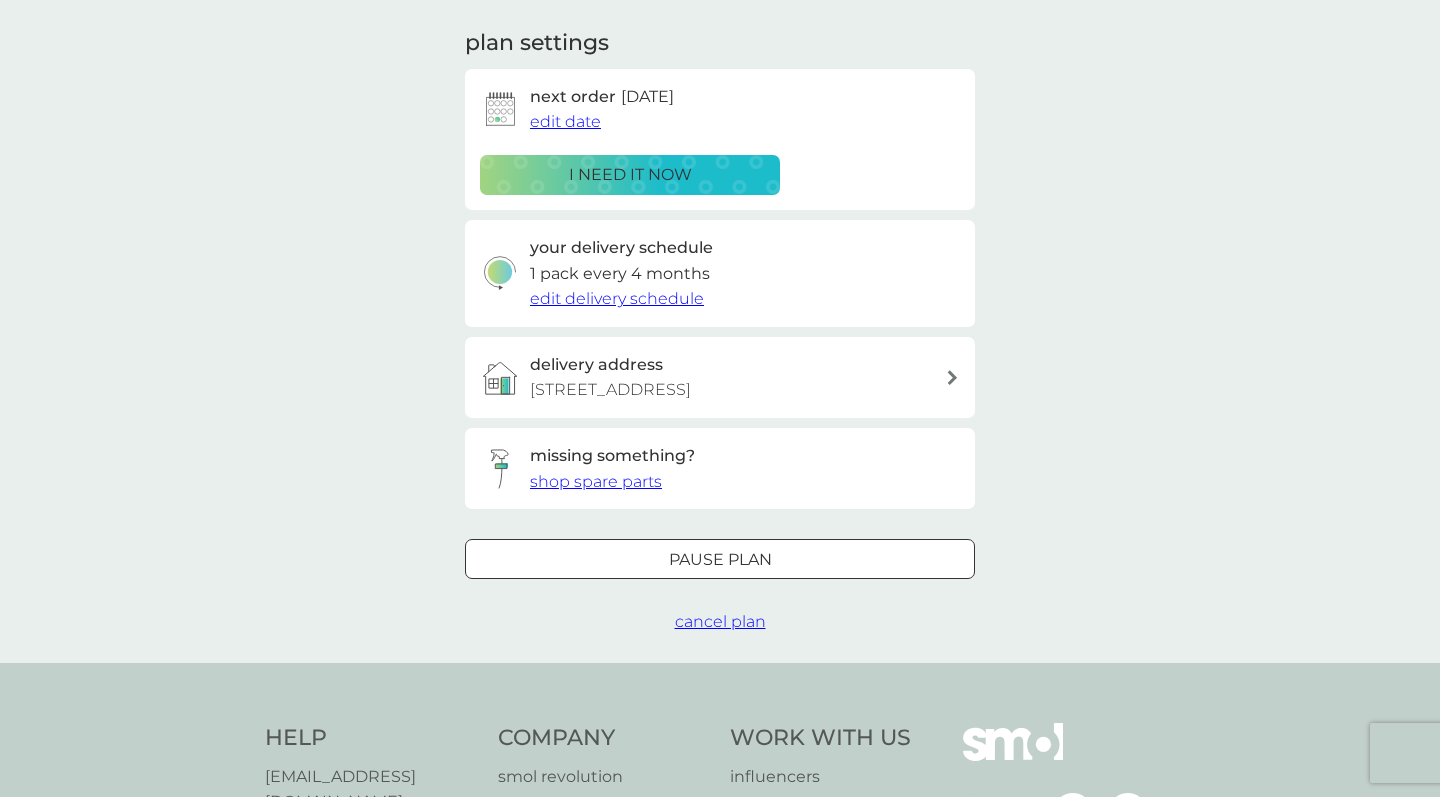 scroll, scrollTop: 0, scrollLeft: 0, axis: both 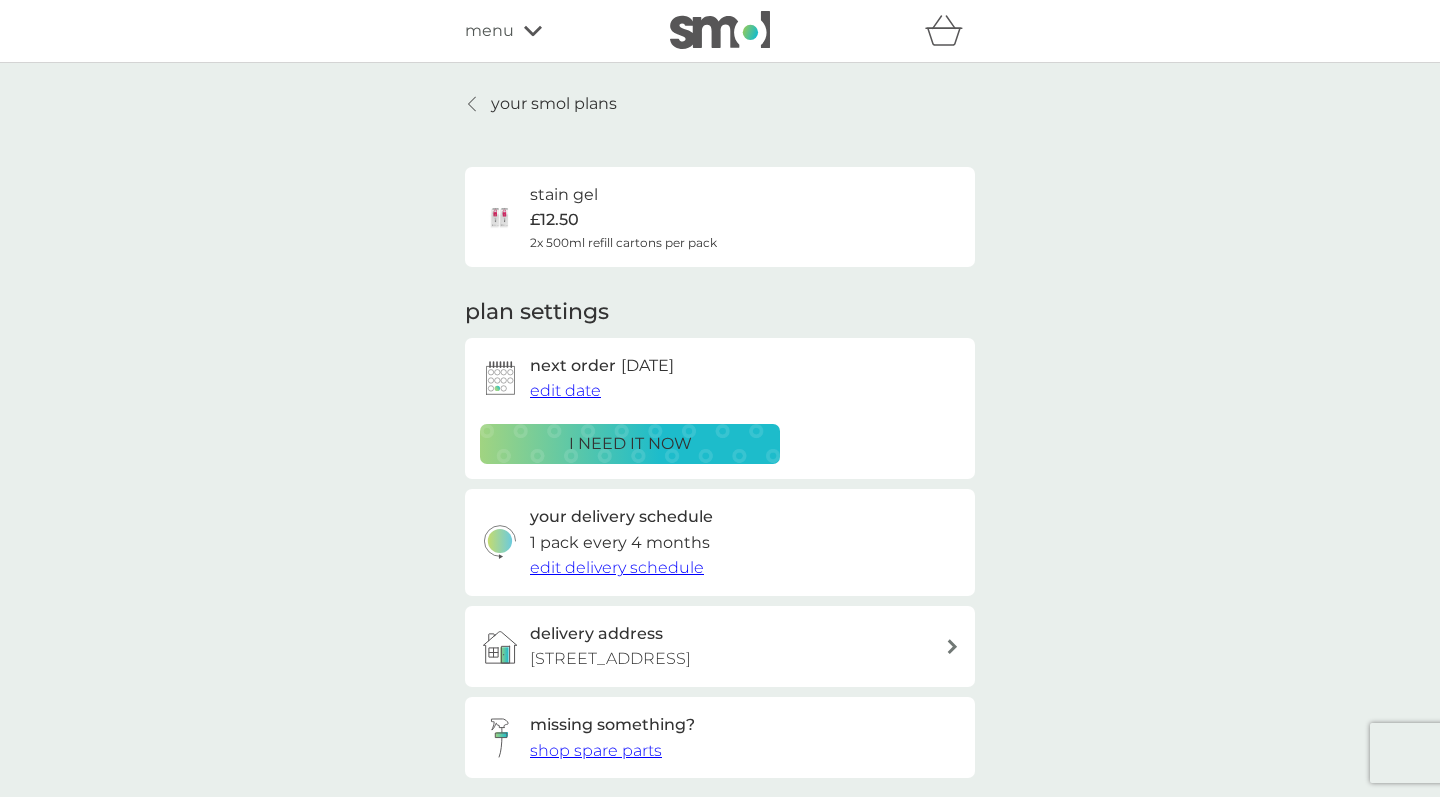 click on "edit date" at bounding box center (565, 390) 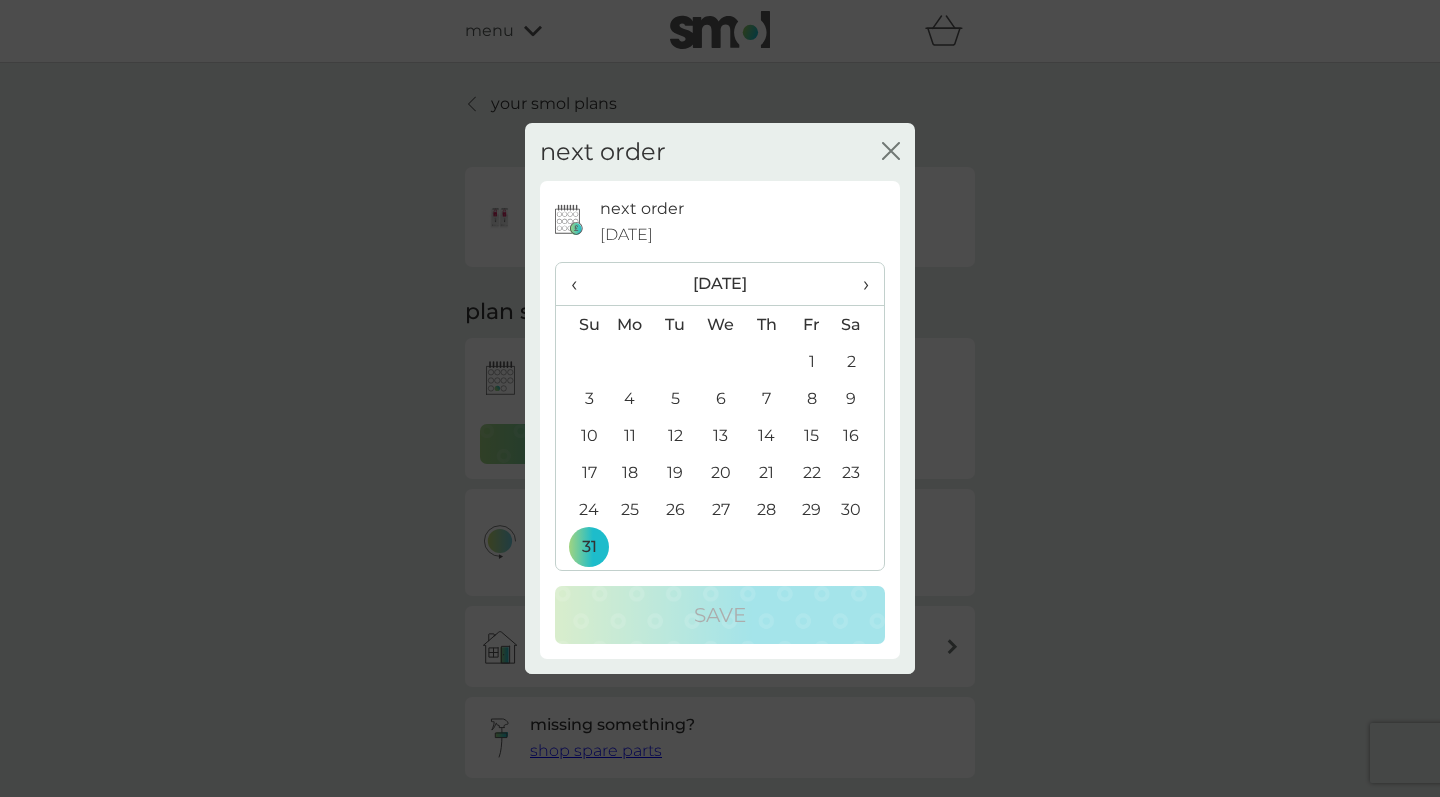 click on "›" at bounding box center [859, 284] 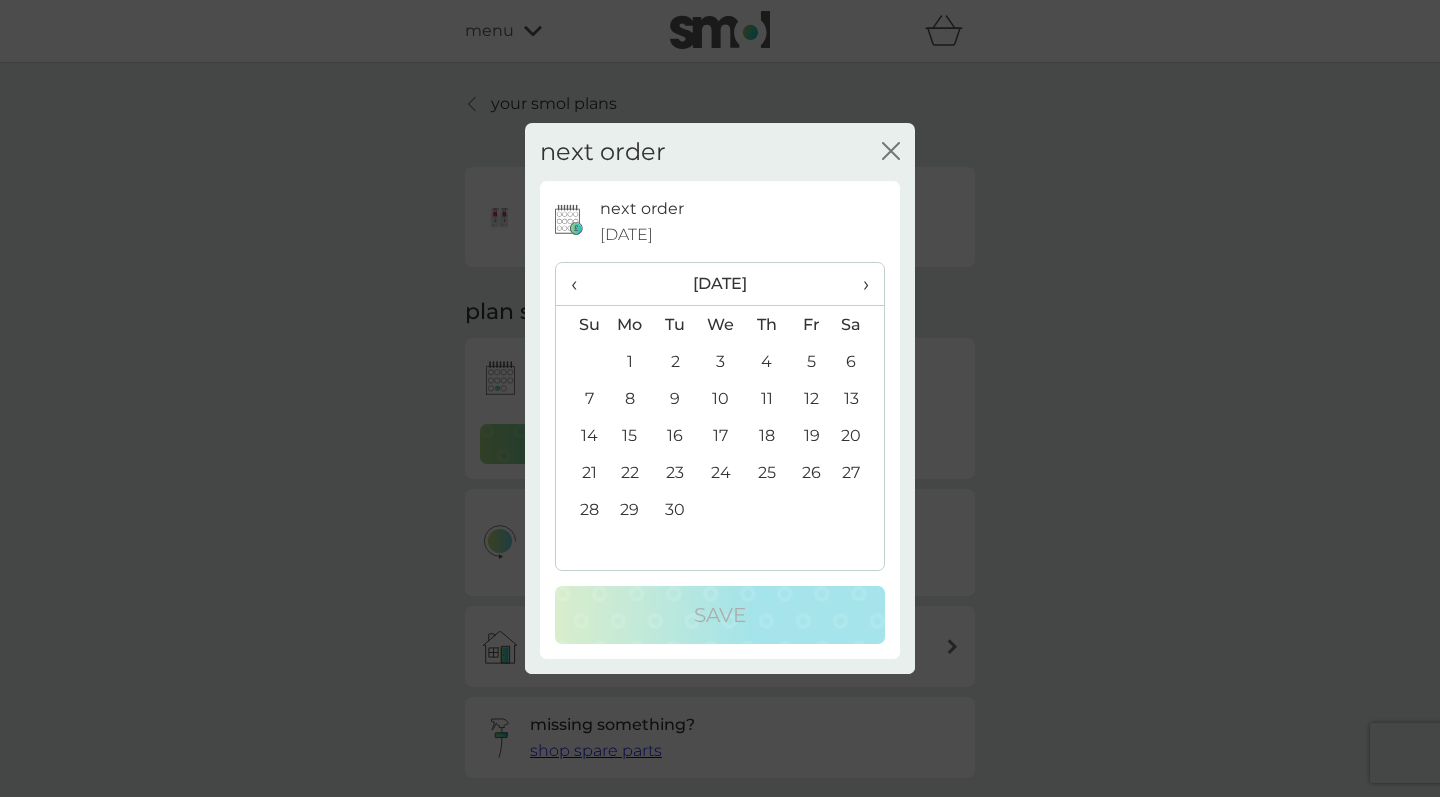 click on "›" at bounding box center (859, 284) 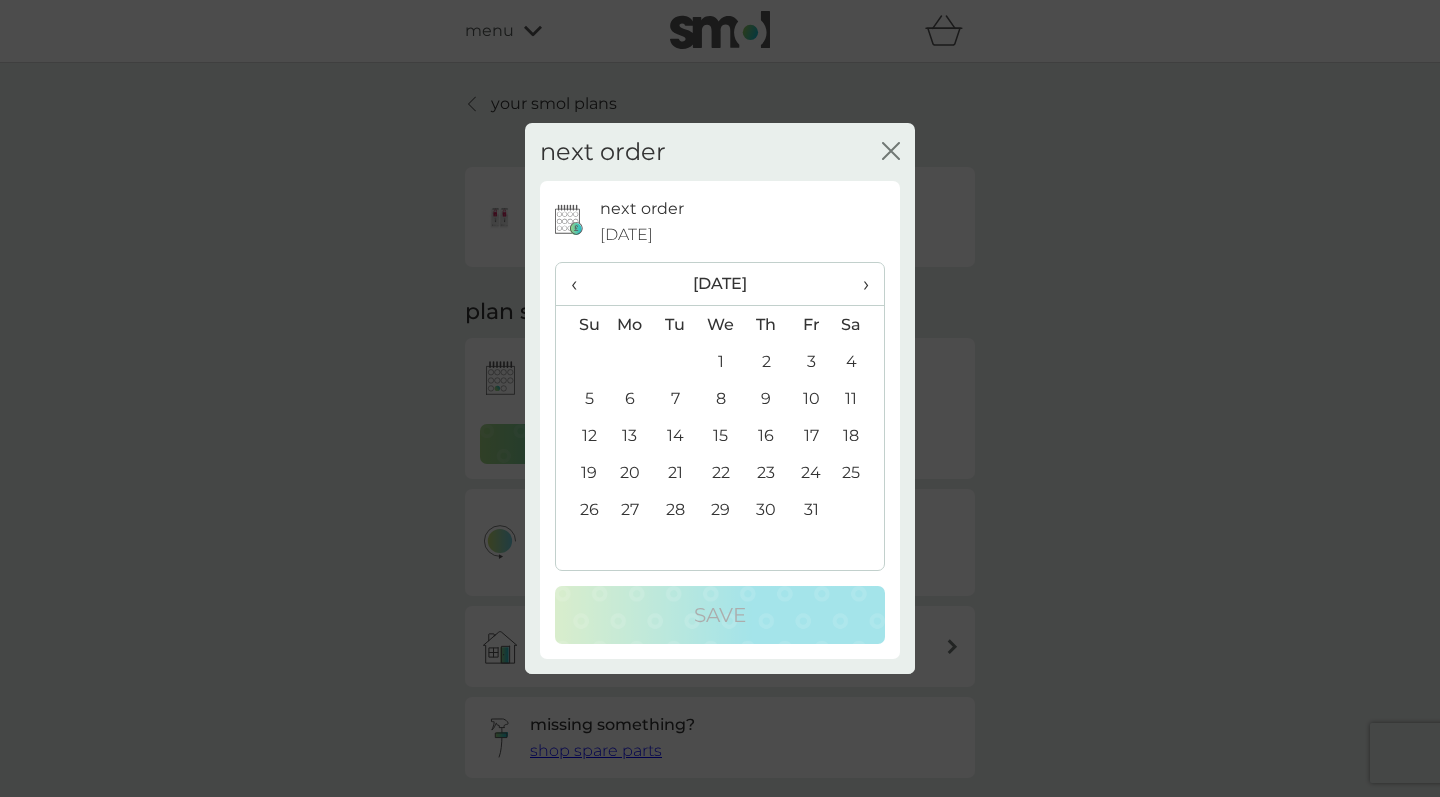 click on "14" at bounding box center (675, 435) 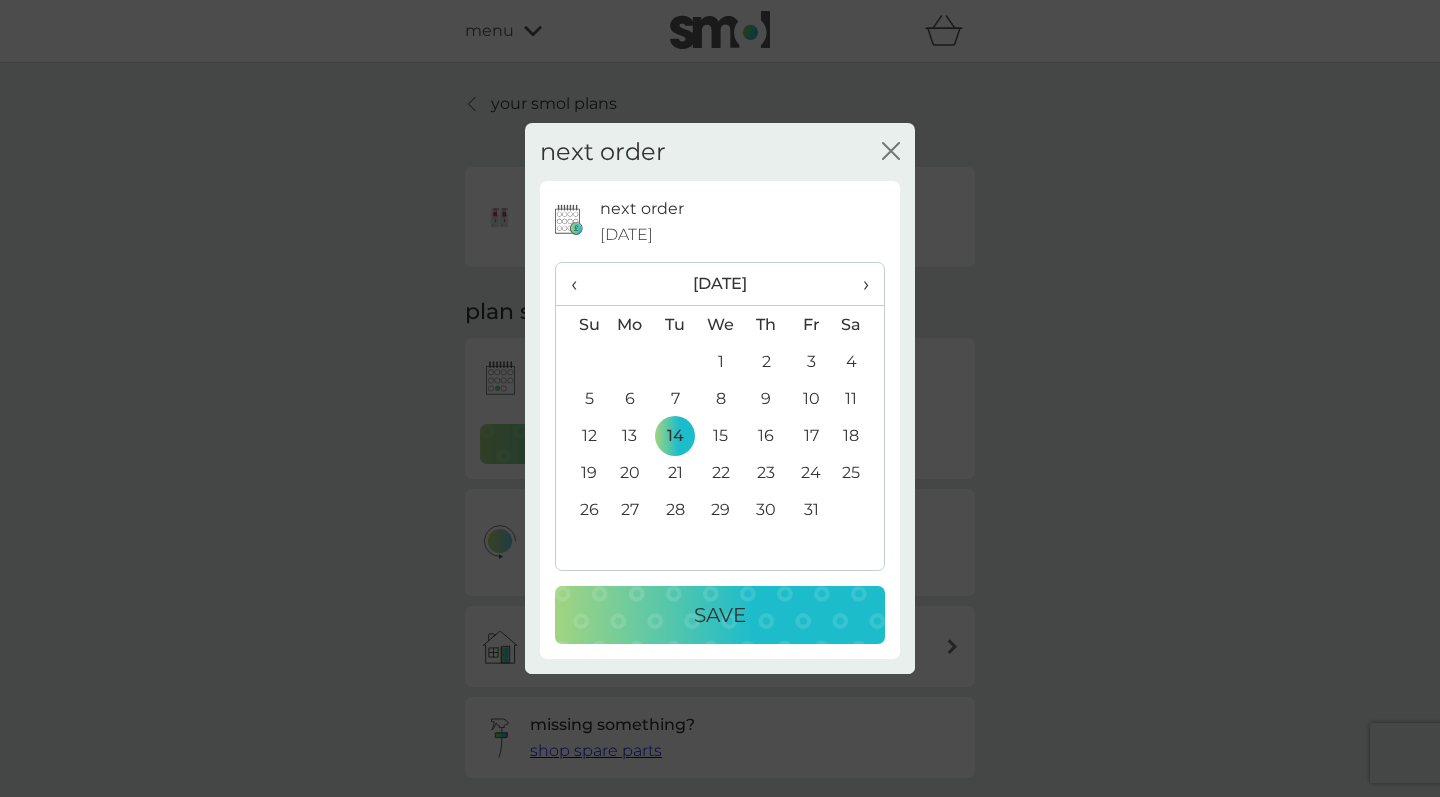click on "Save" at bounding box center [720, 615] 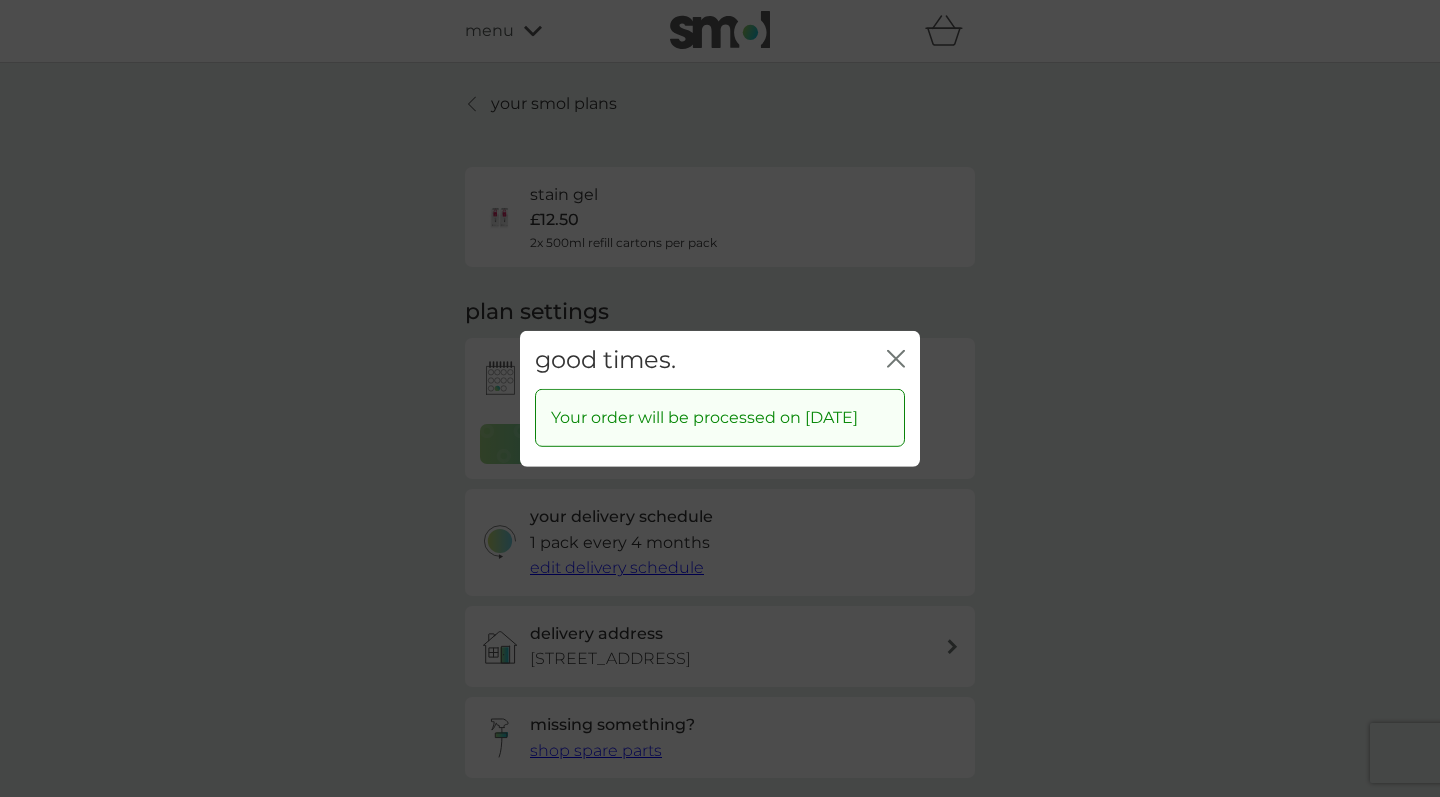 click on "close" 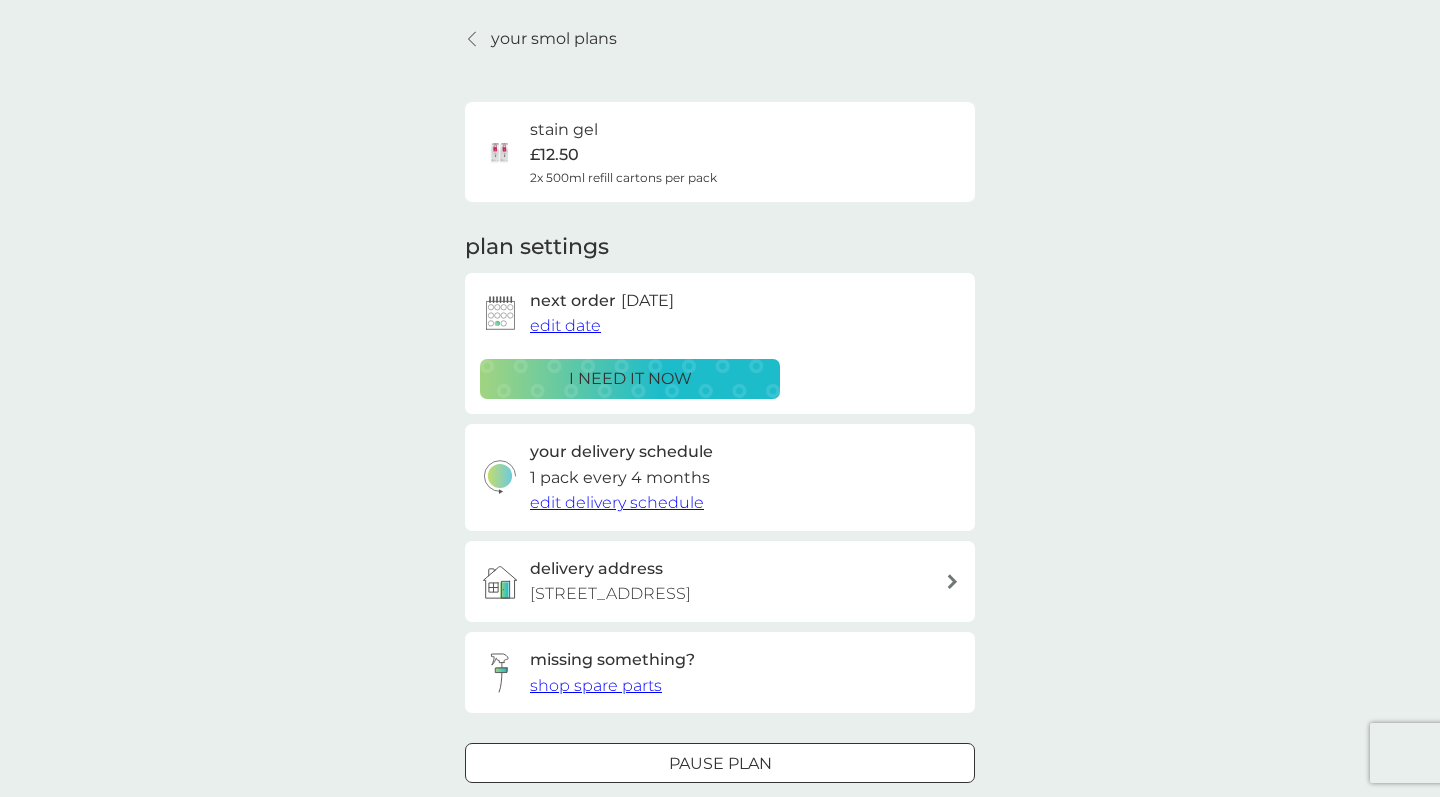scroll, scrollTop: 60, scrollLeft: 0, axis: vertical 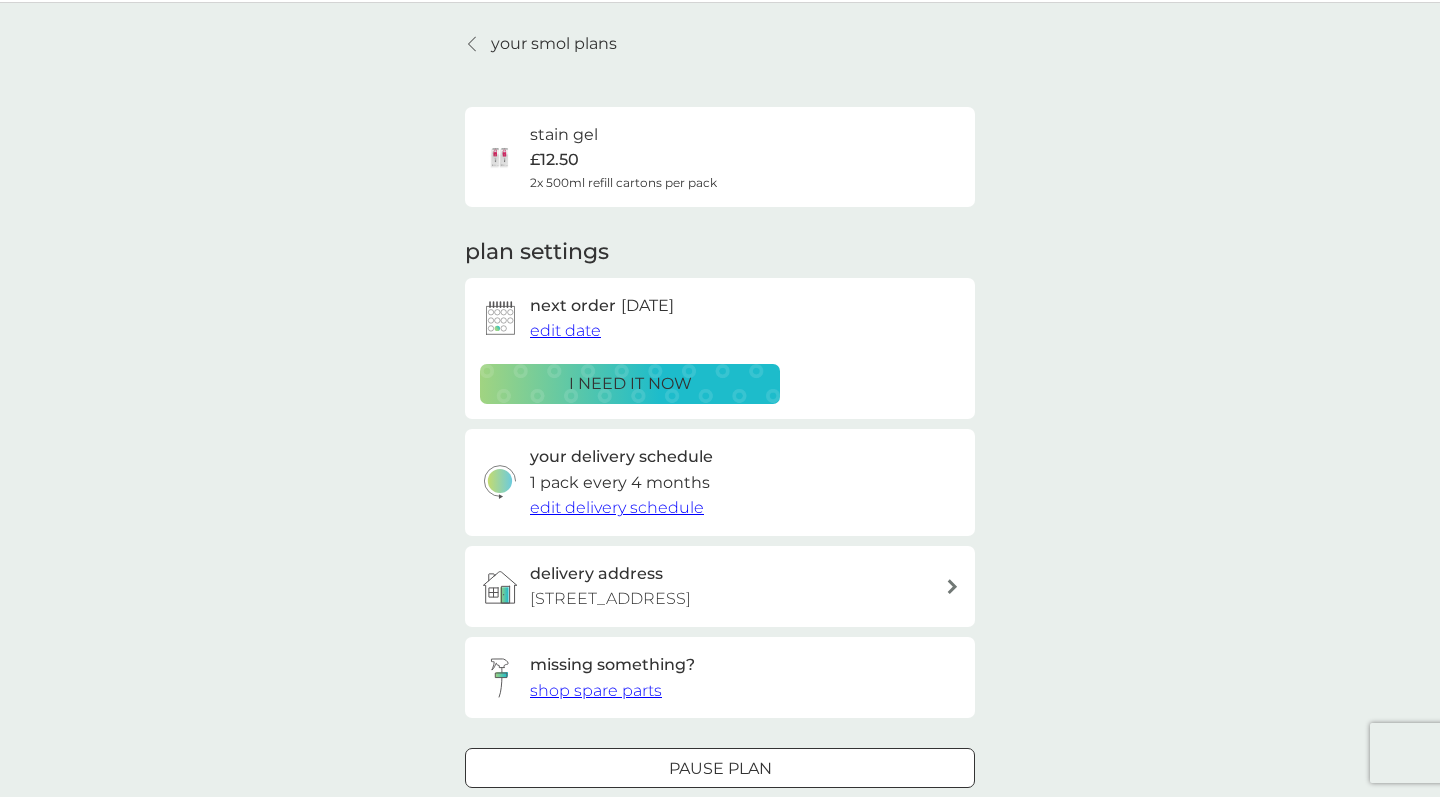 click at bounding box center [473, 44] 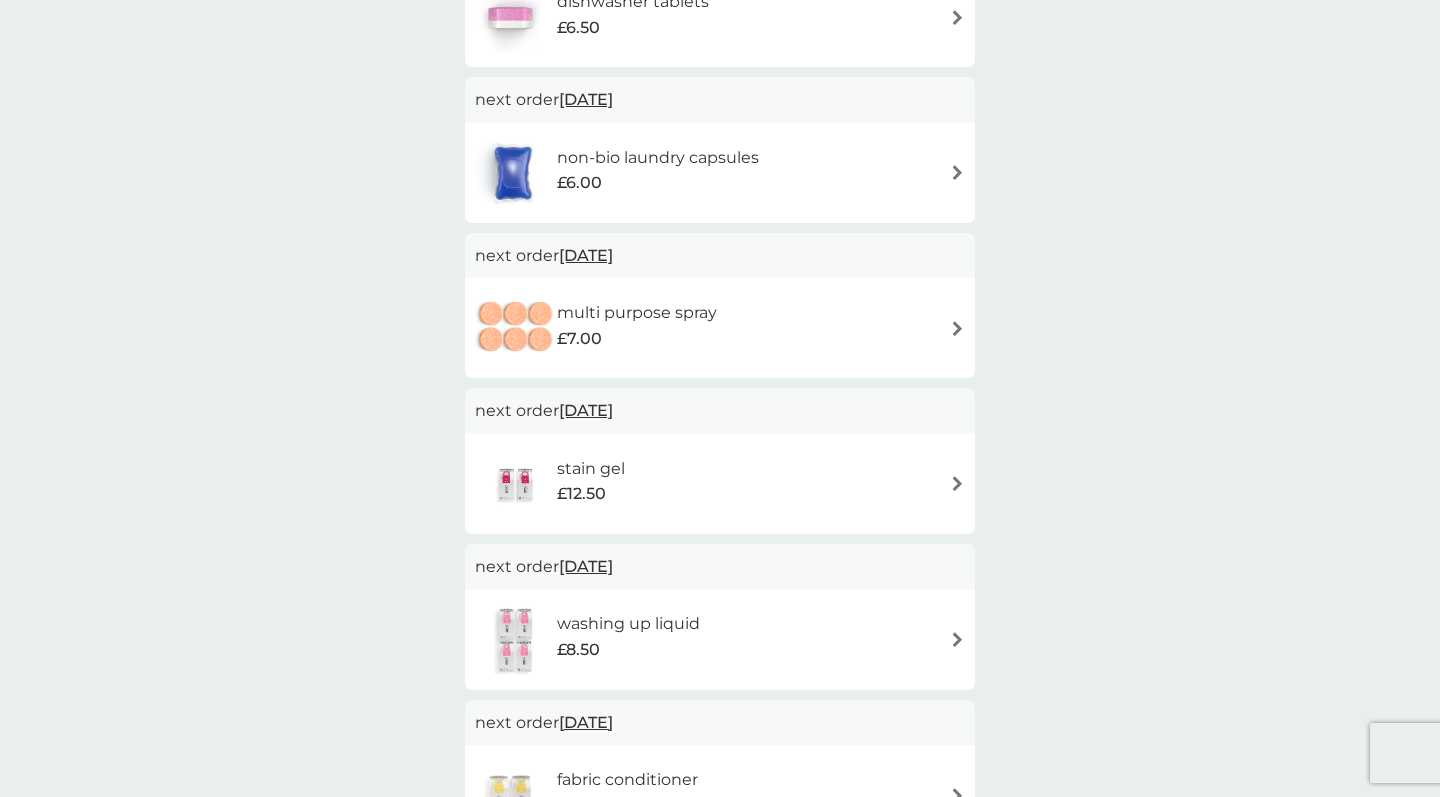 scroll, scrollTop: 238, scrollLeft: 0, axis: vertical 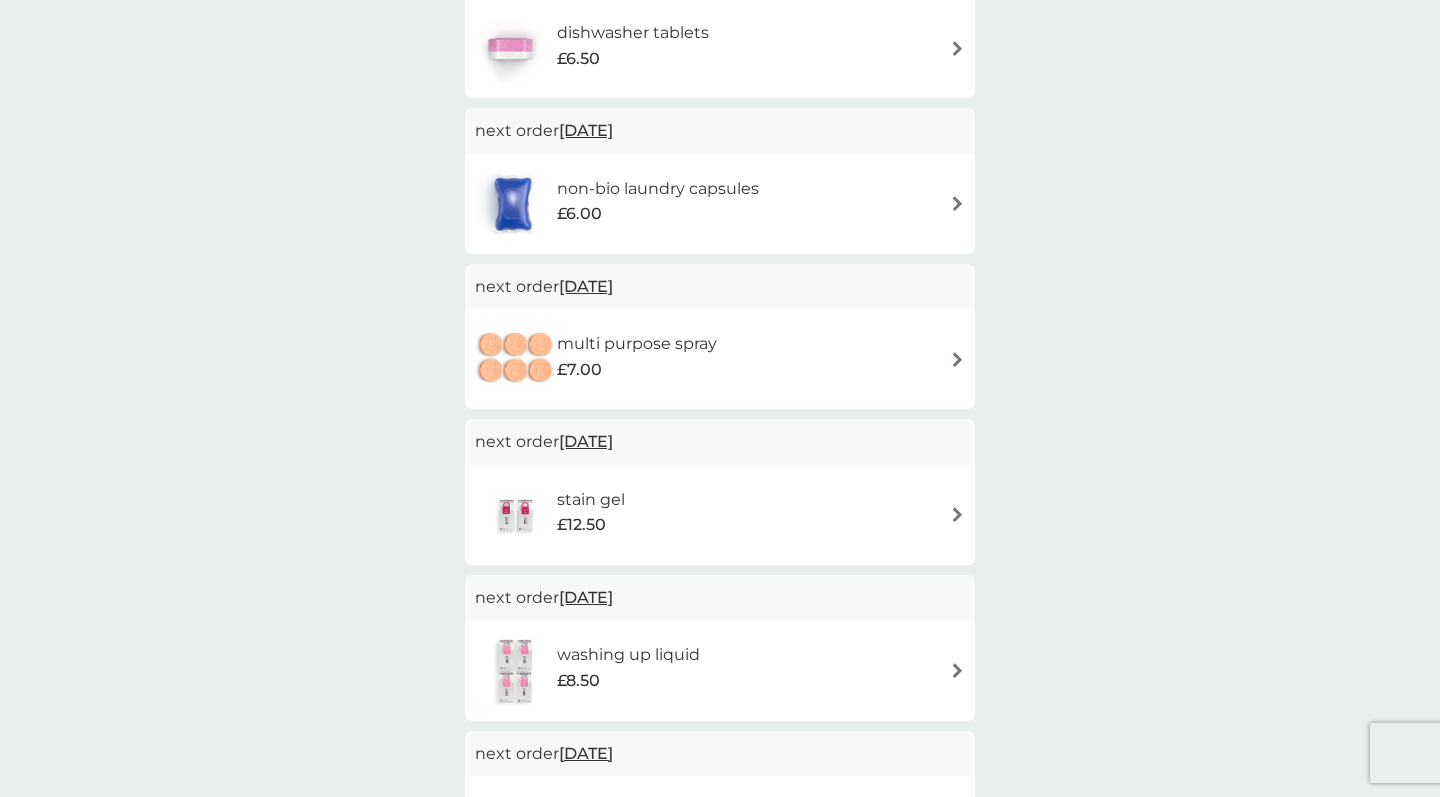 click on "[DATE]" at bounding box center (586, 441) 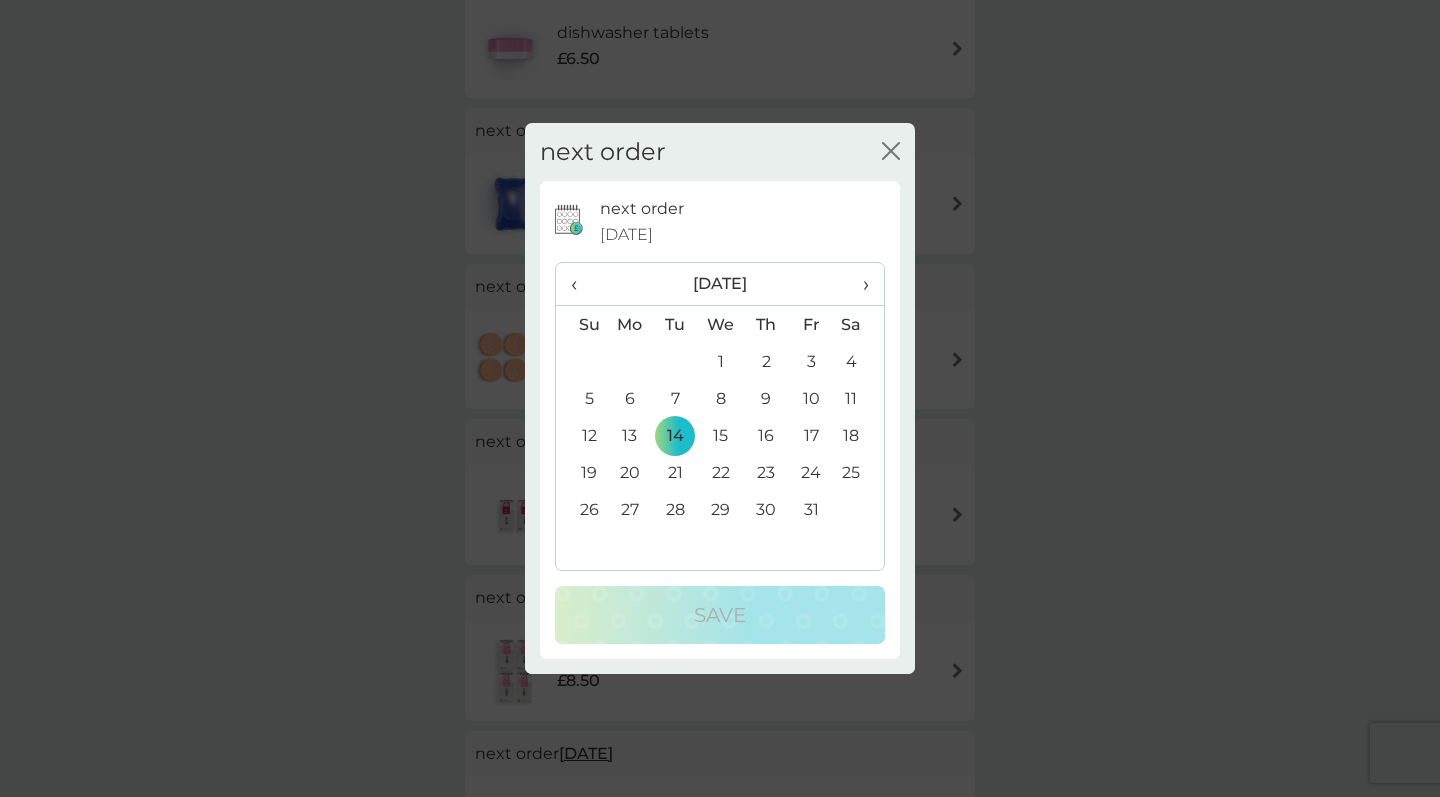 click on "16" at bounding box center [766, 435] 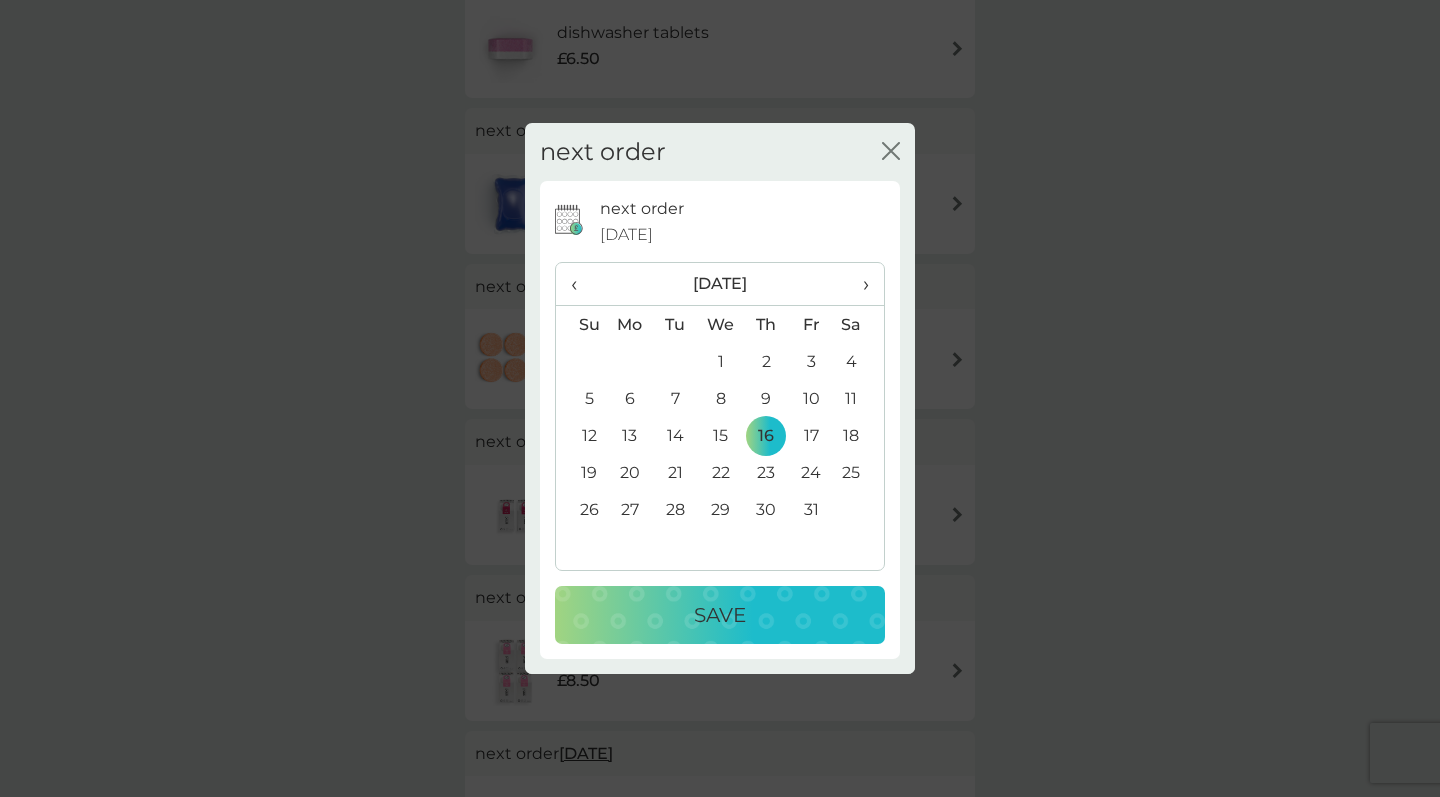 click on "Save" at bounding box center [720, 615] 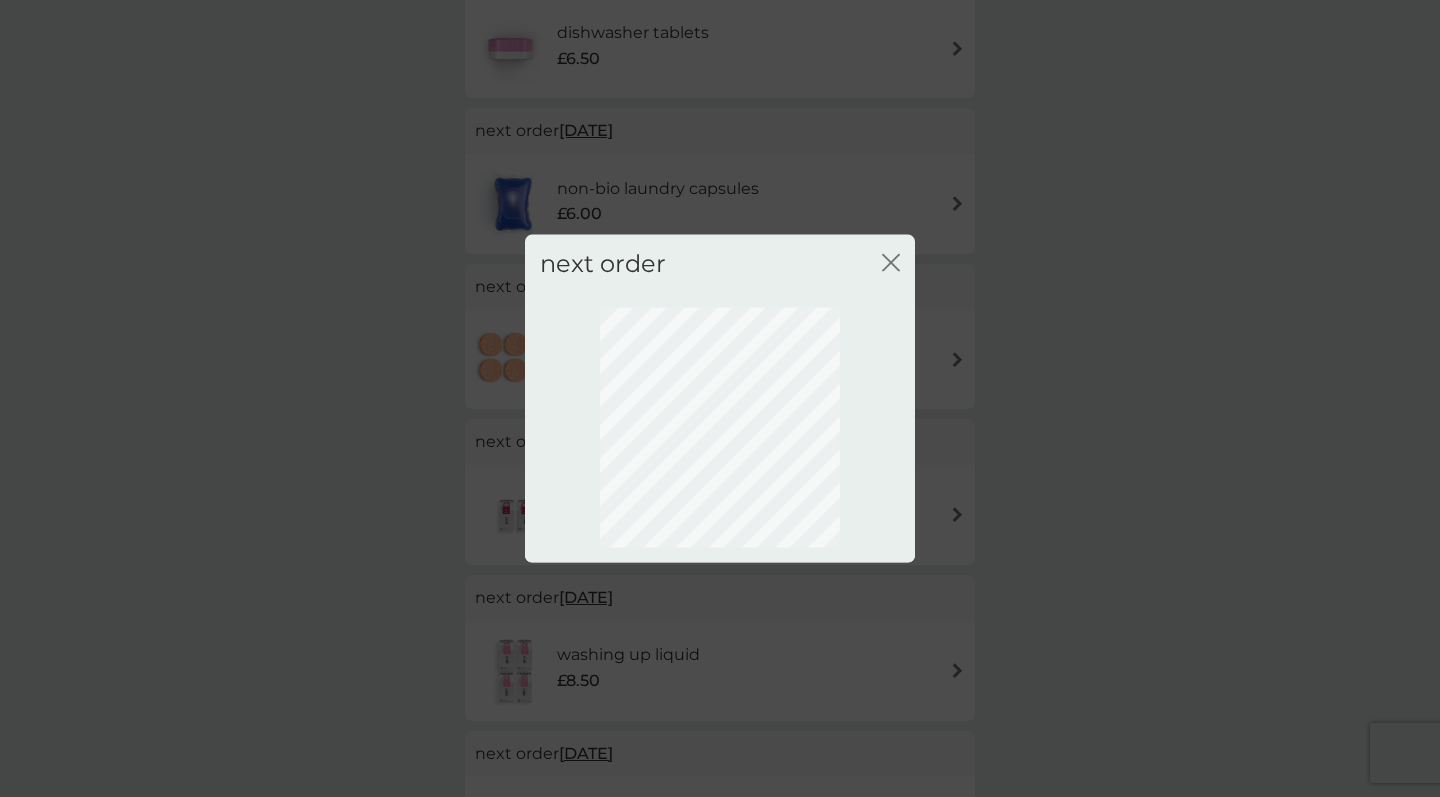 scroll, scrollTop: 40, scrollLeft: 0, axis: vertical 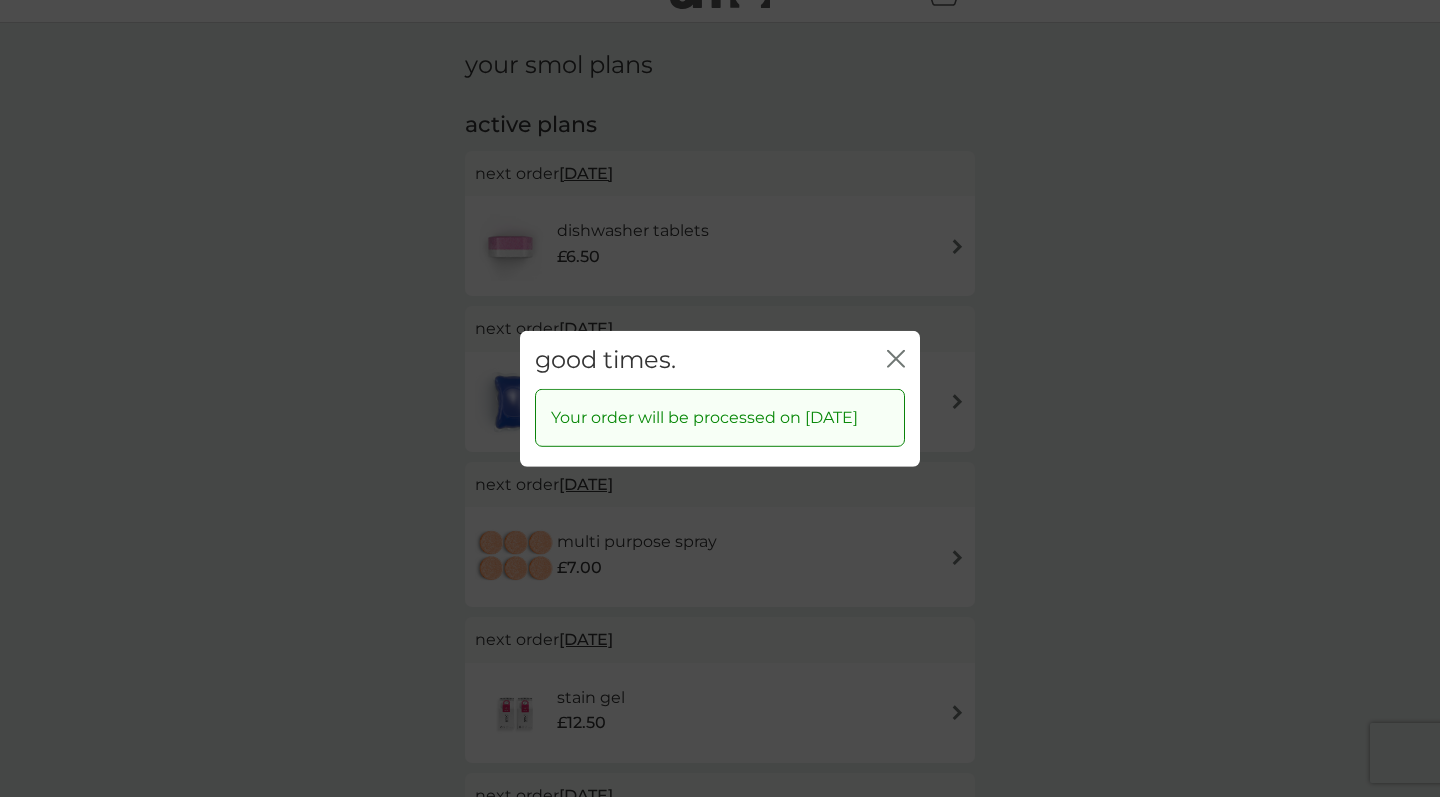 click on "close" 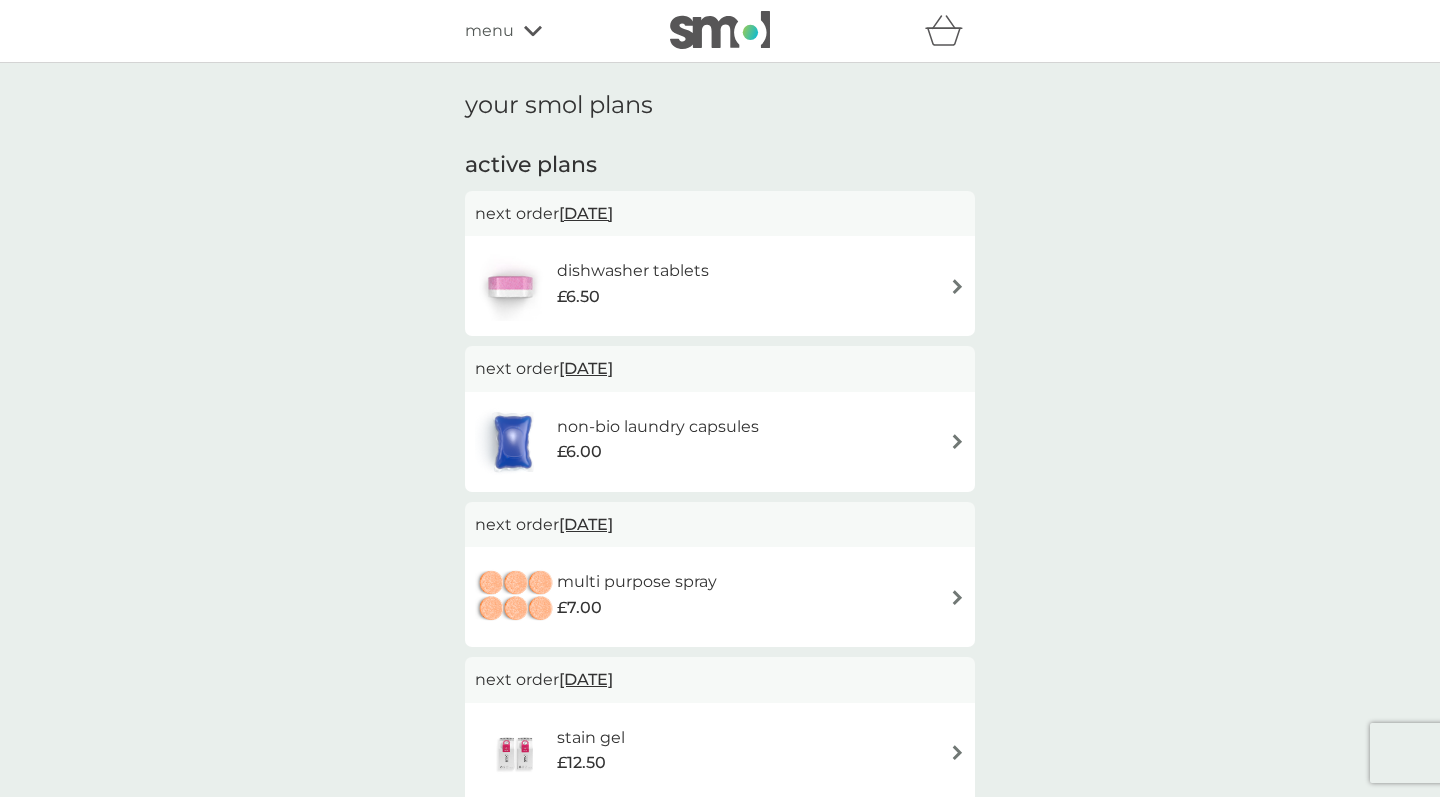 scroll, scrollTop: 0, scrollLeft: 0, axis: both 